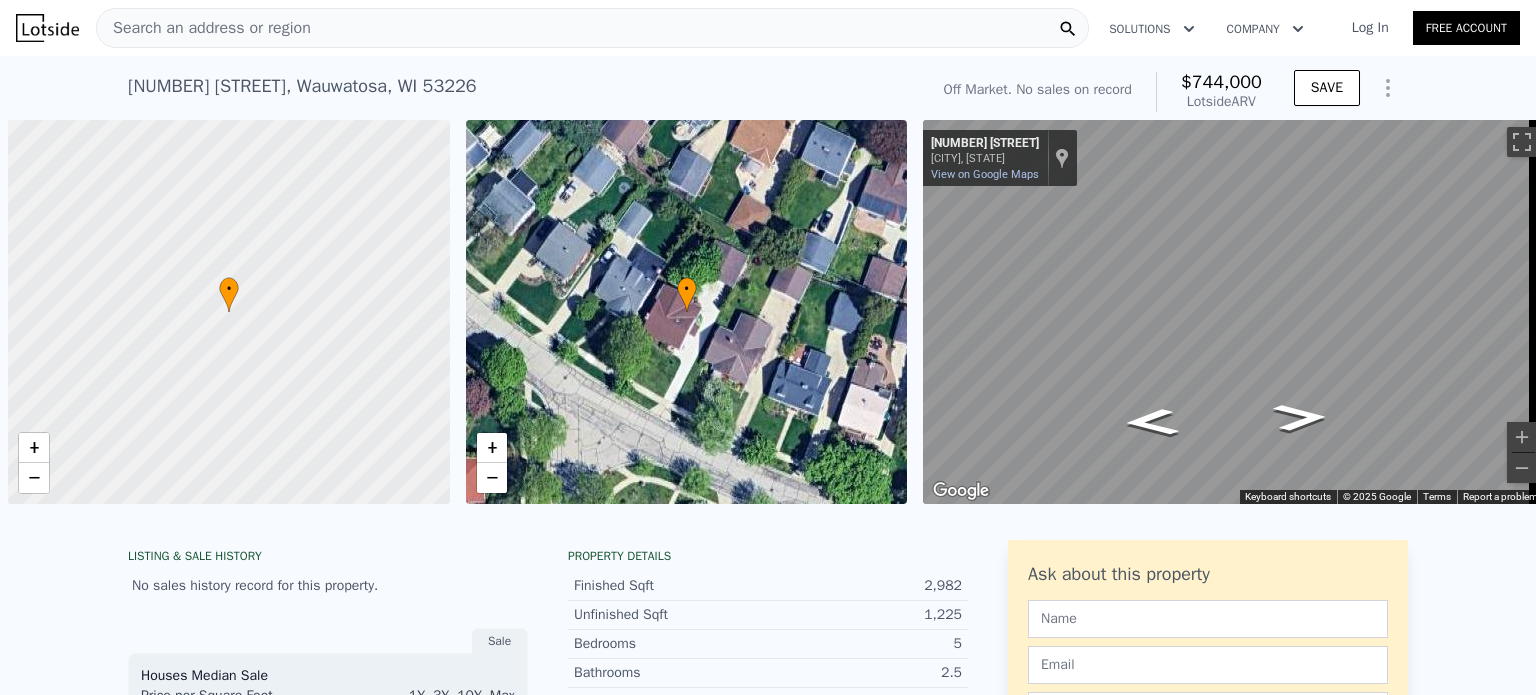 scroll, scrollTop: 0, scrollLeft: 0, axis: both 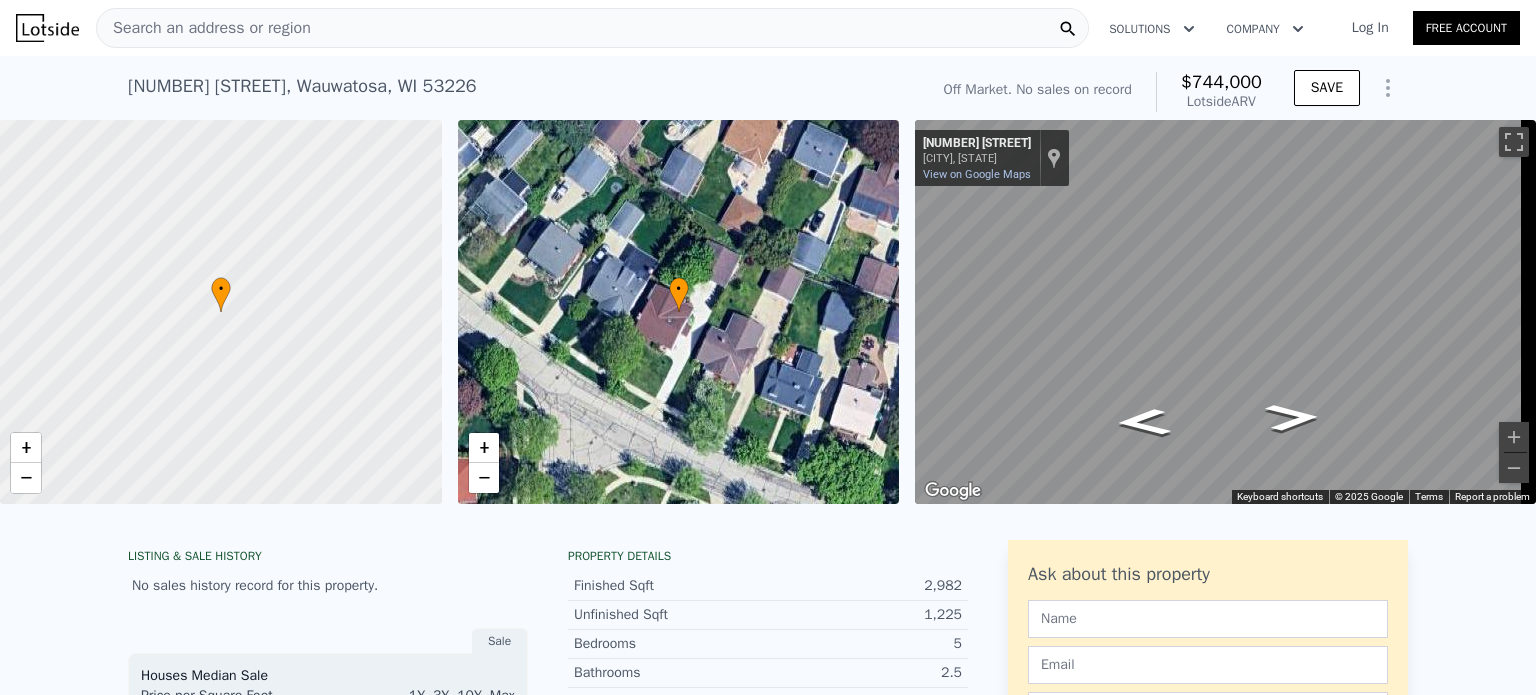 click on "Search an address or region" at bounding box center (592, 28) 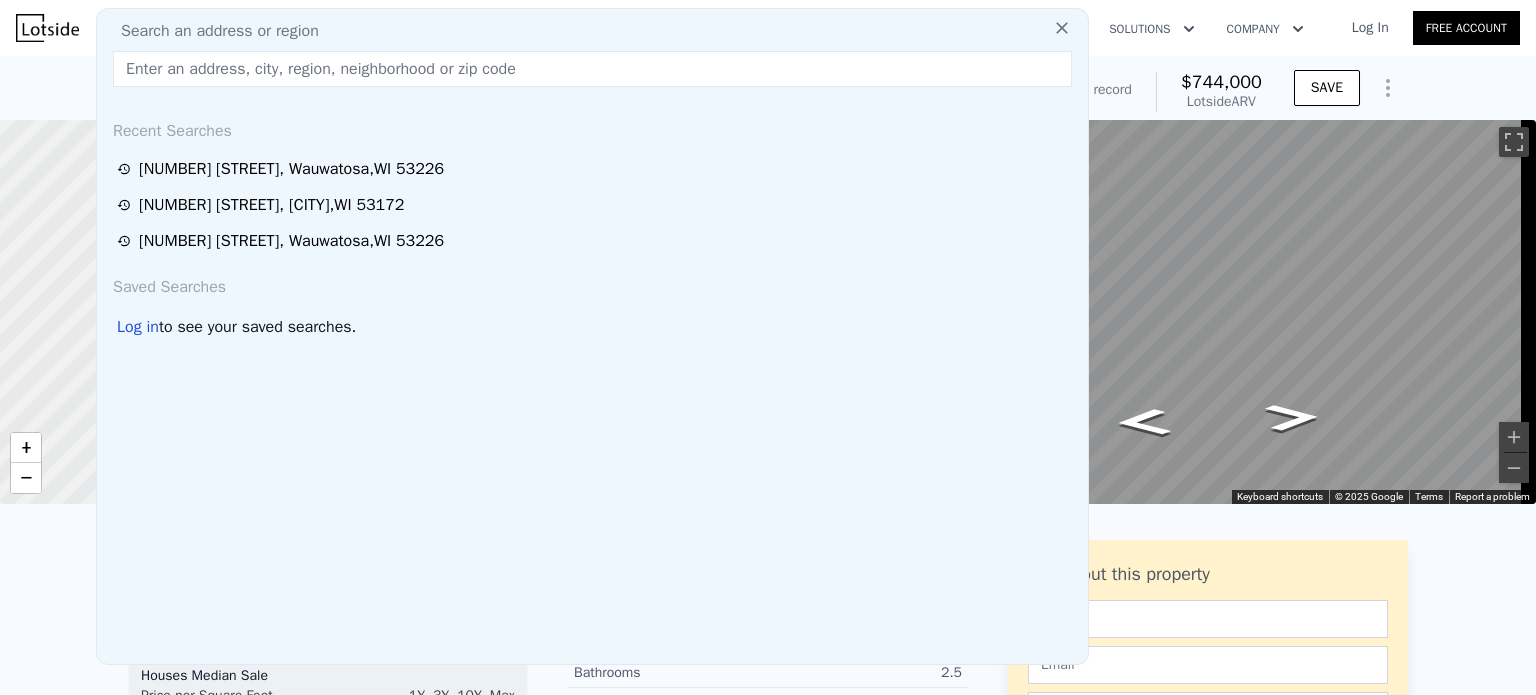 click at bounding box center [592, 69] 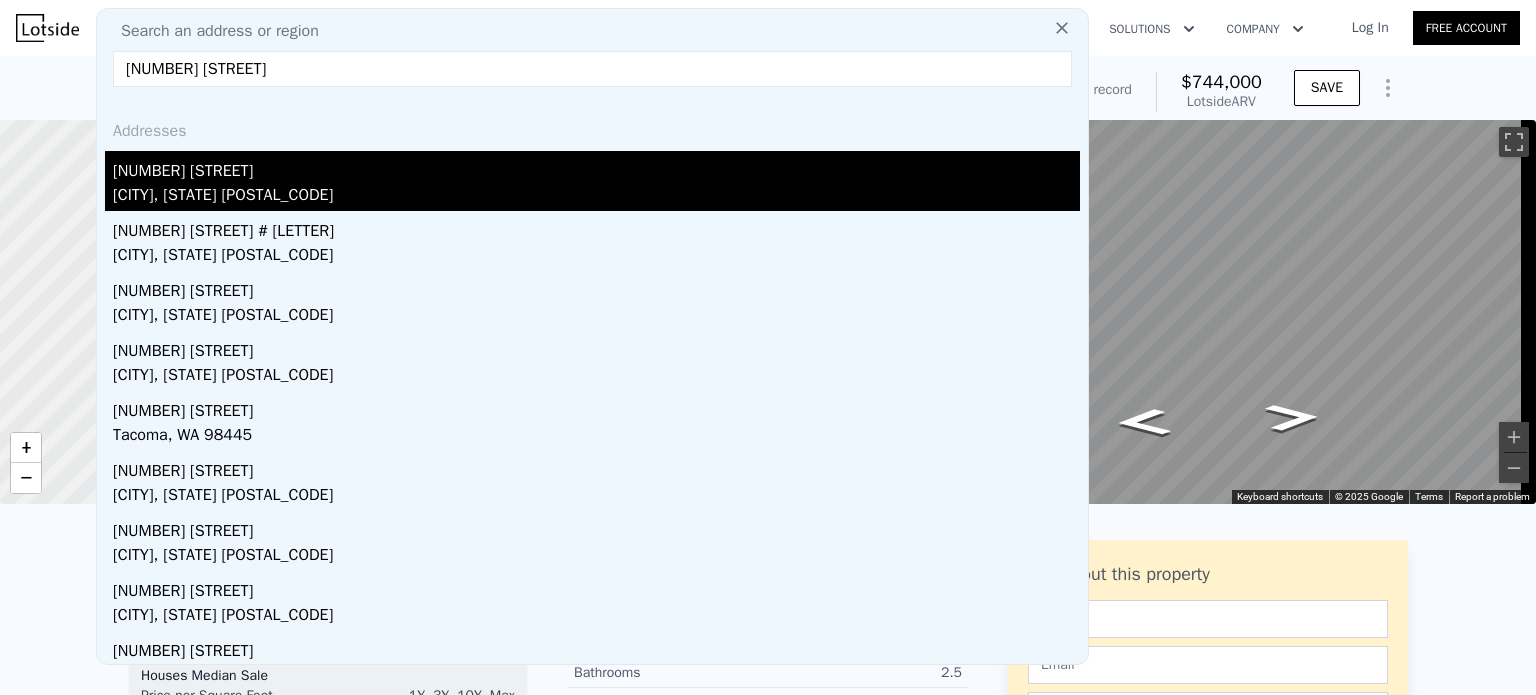 type on "[NUMBER] [STREET]" 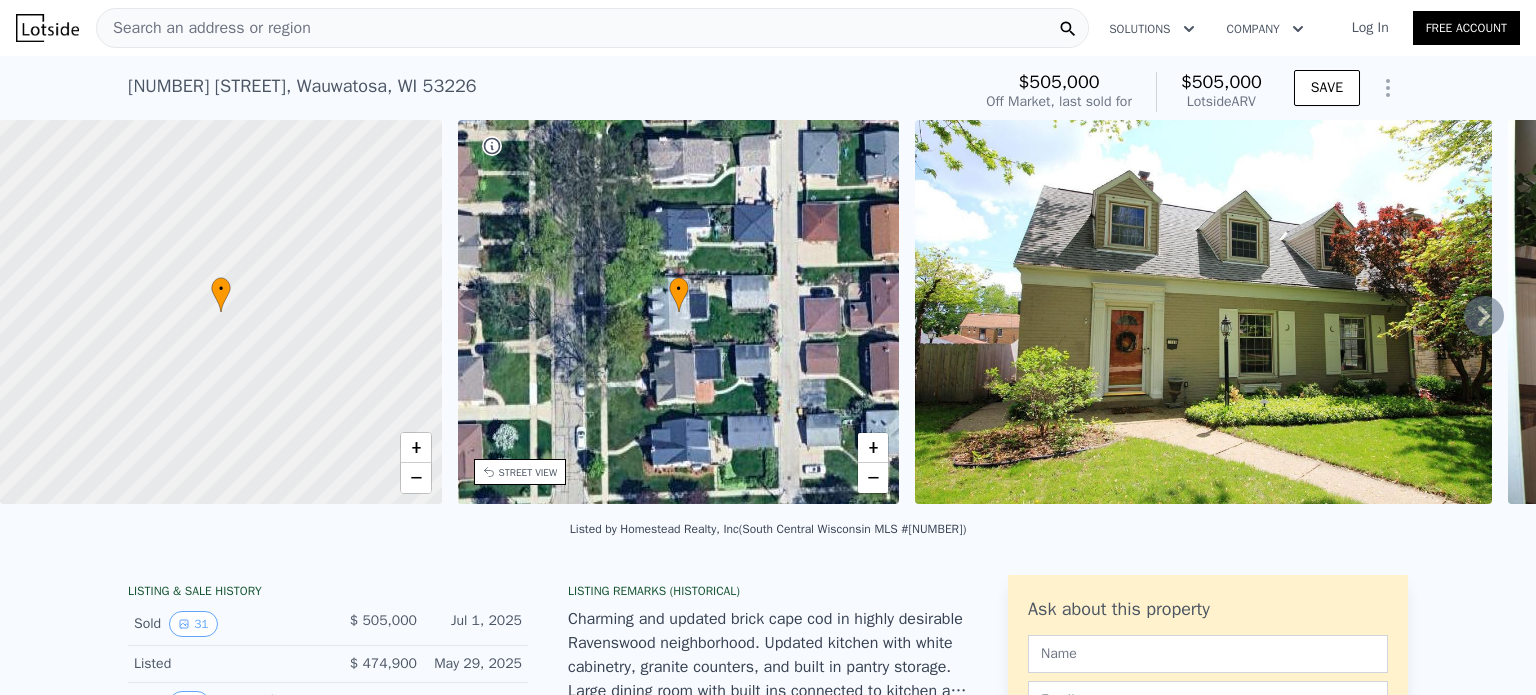 click 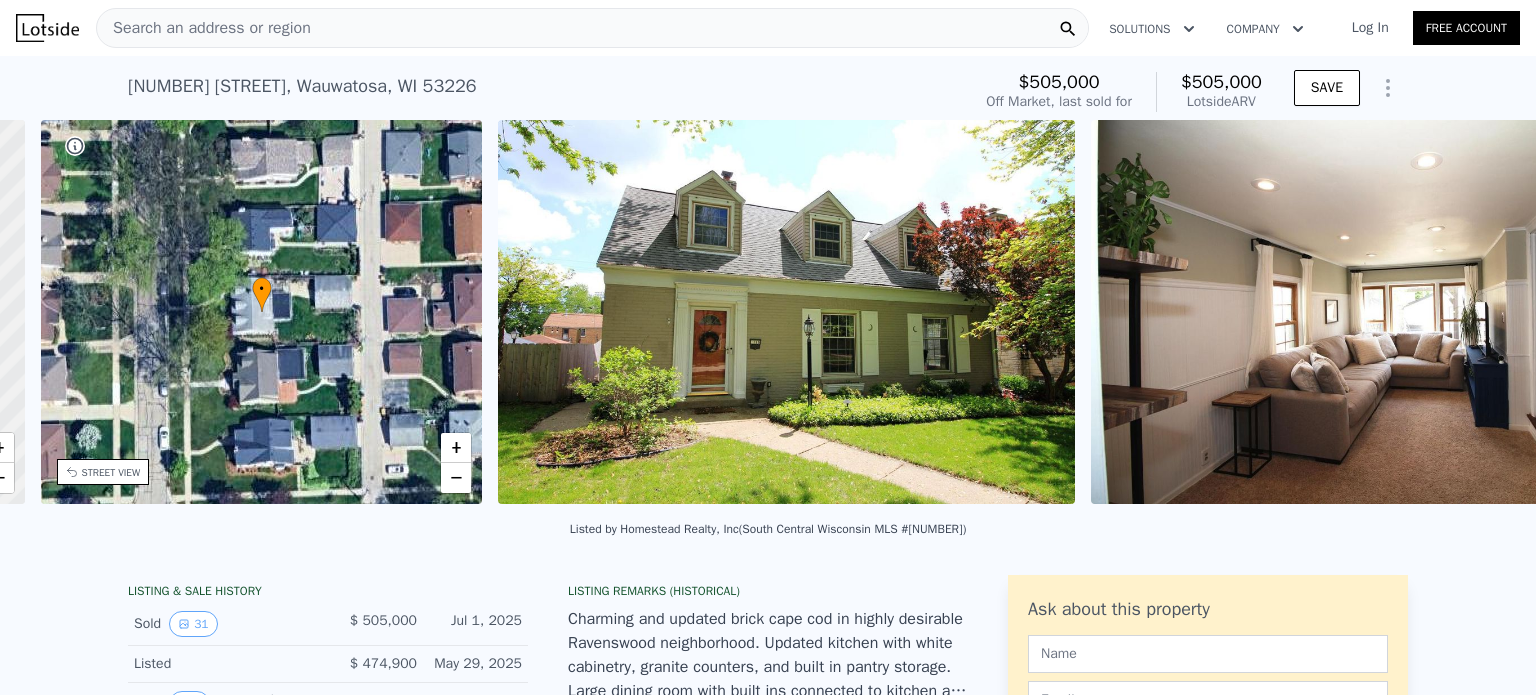 scroll, scrollTop: 0, scrollLeft: 465, axis: horizontal 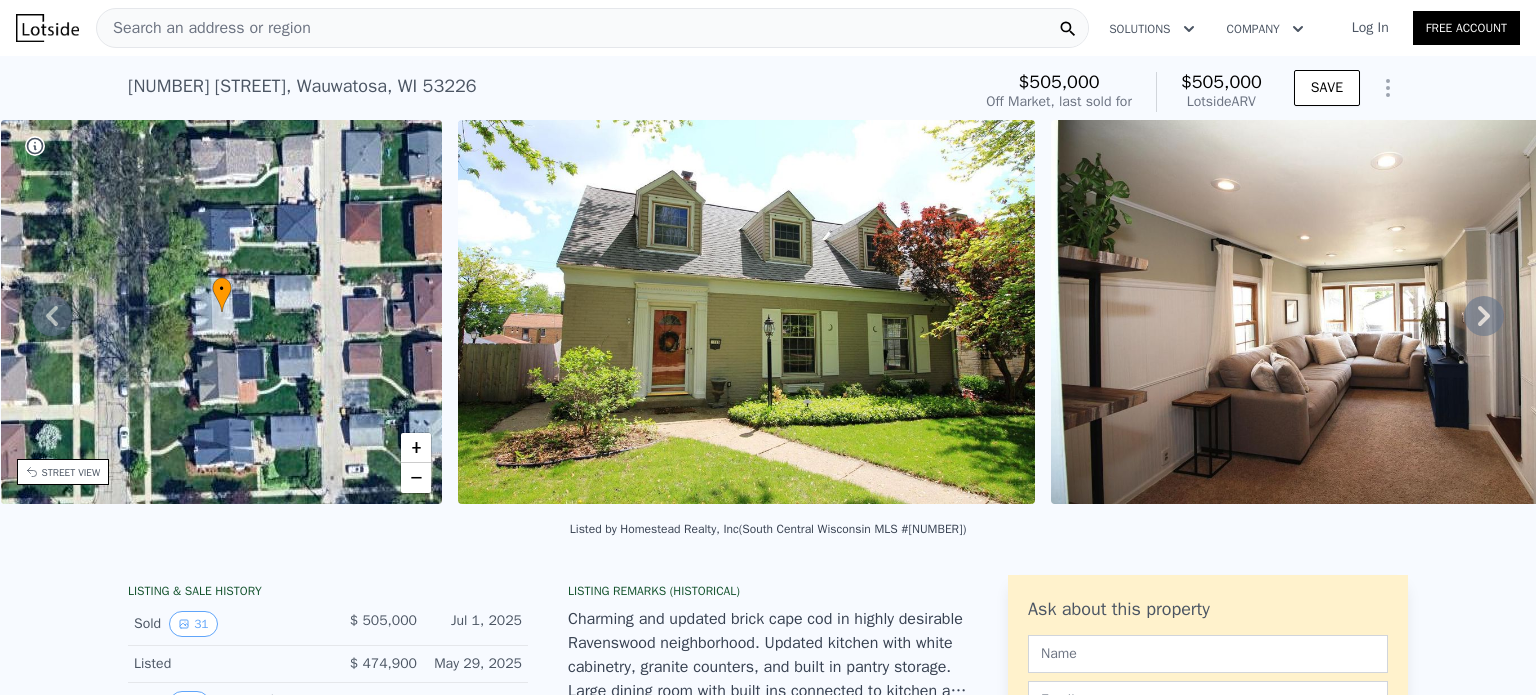 click at bounding box center [746, 312] 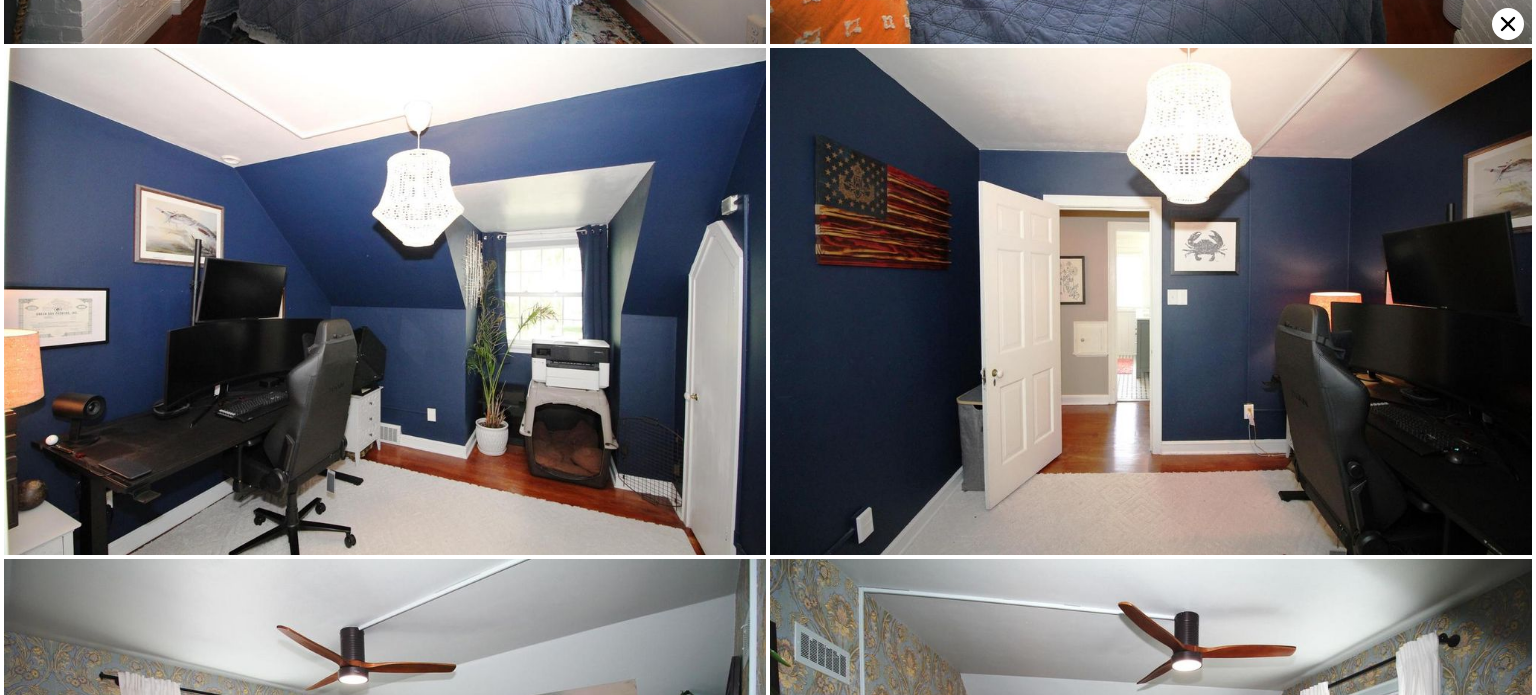 scroll, scrollTop: 4557, scrollLeft: 0, axis: vertical 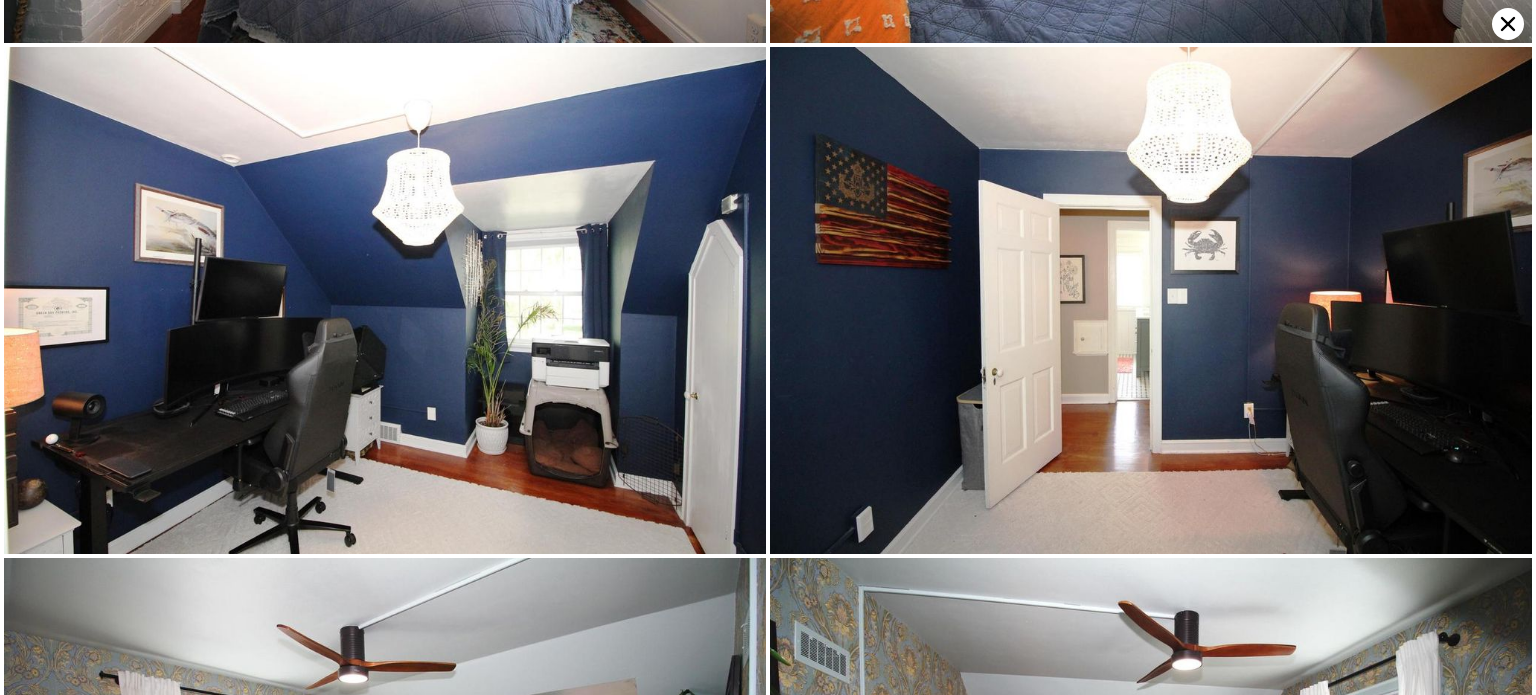 click 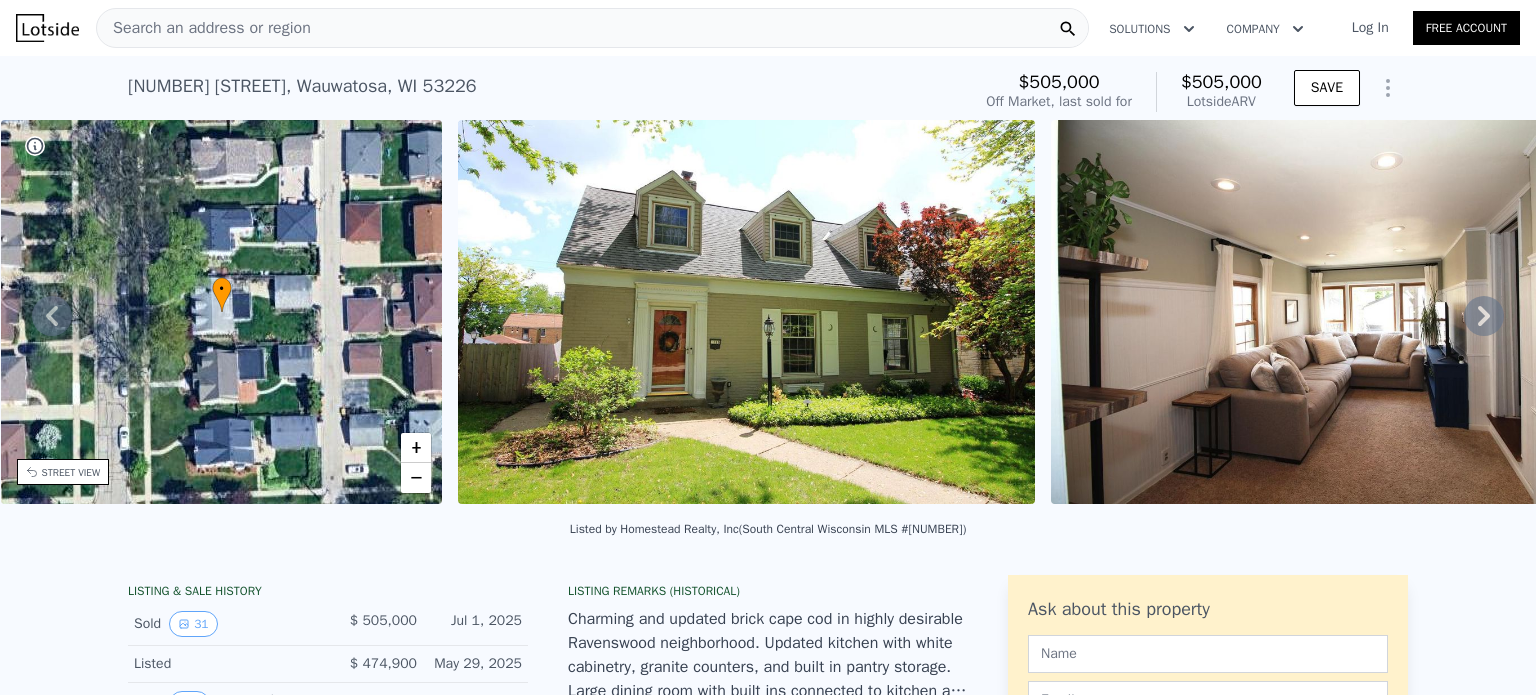 click on "Search an address or region" at bounding box center (592, 28) 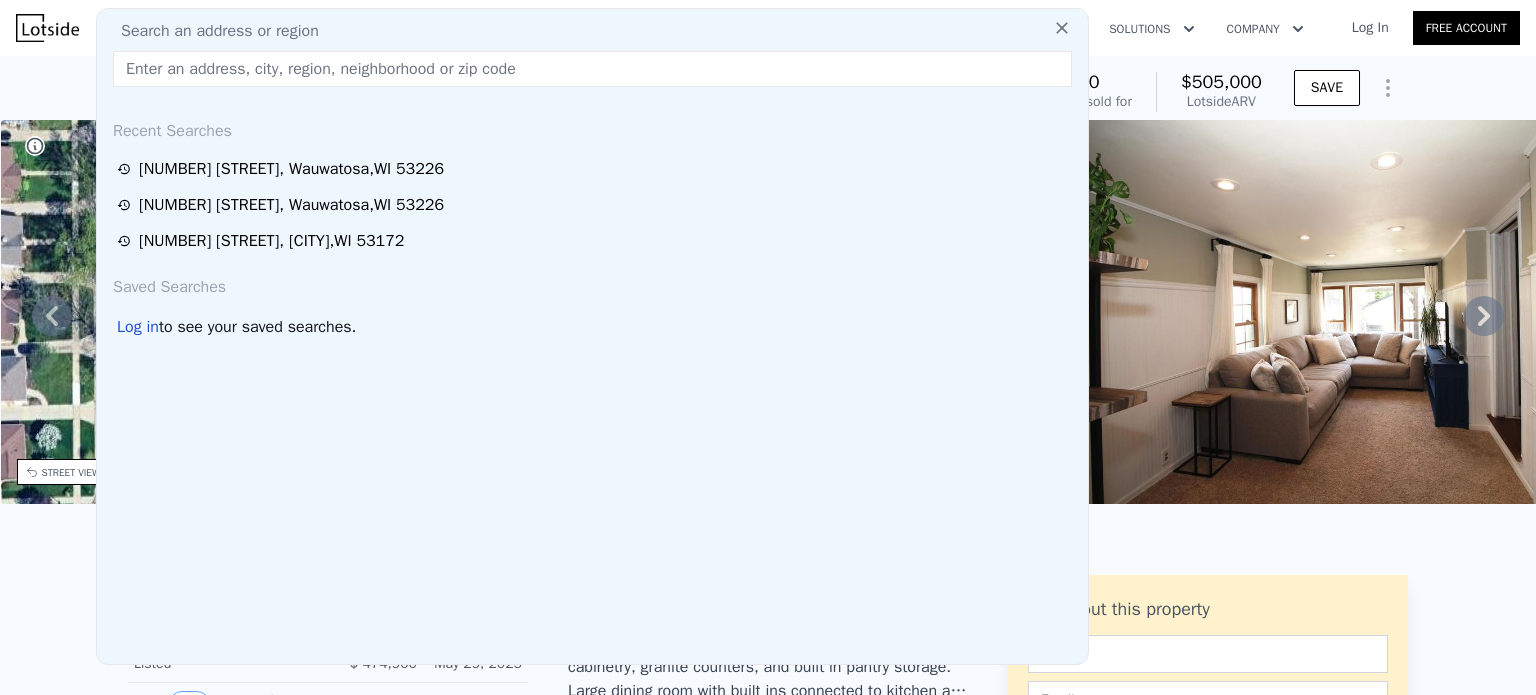 click at bounding box center [592, 69] 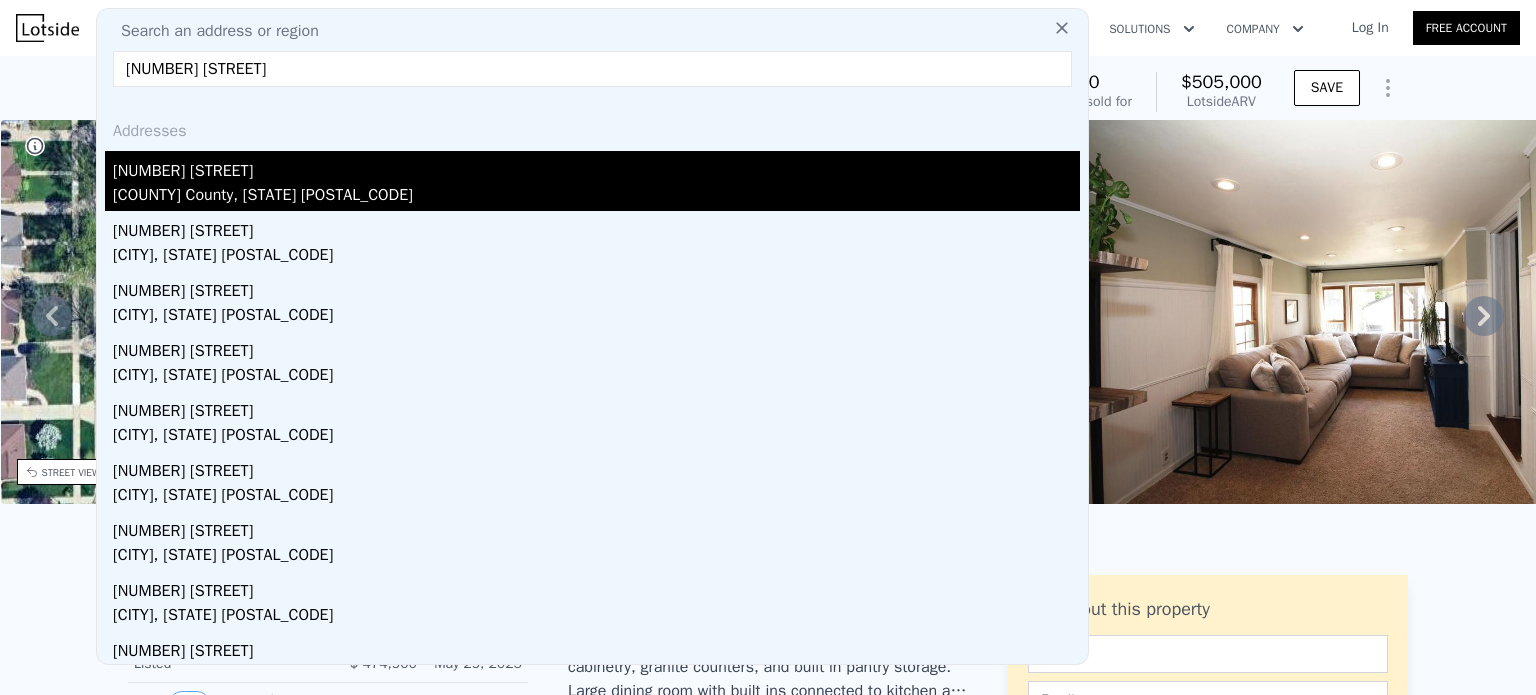 type on "[NUMBER] [STREET]" 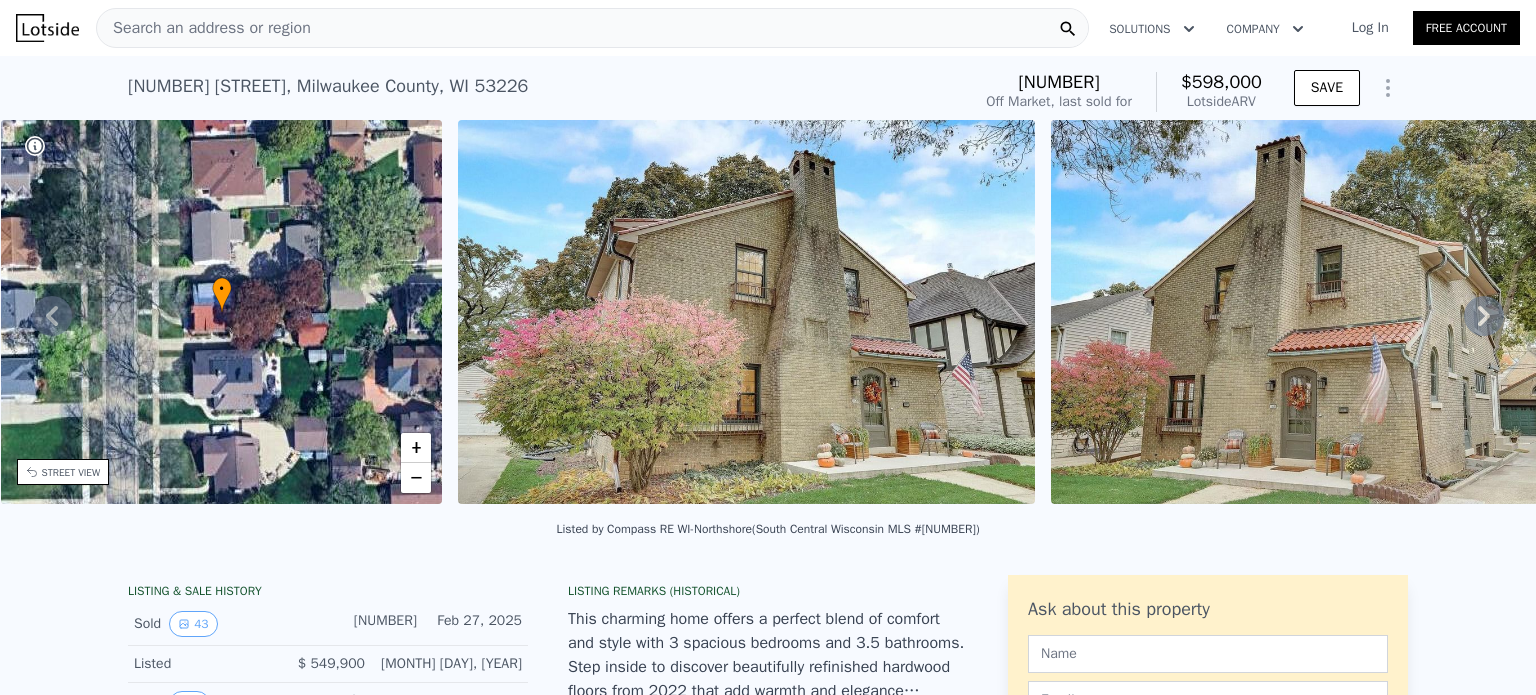 click at bounding box center (1339, 312) 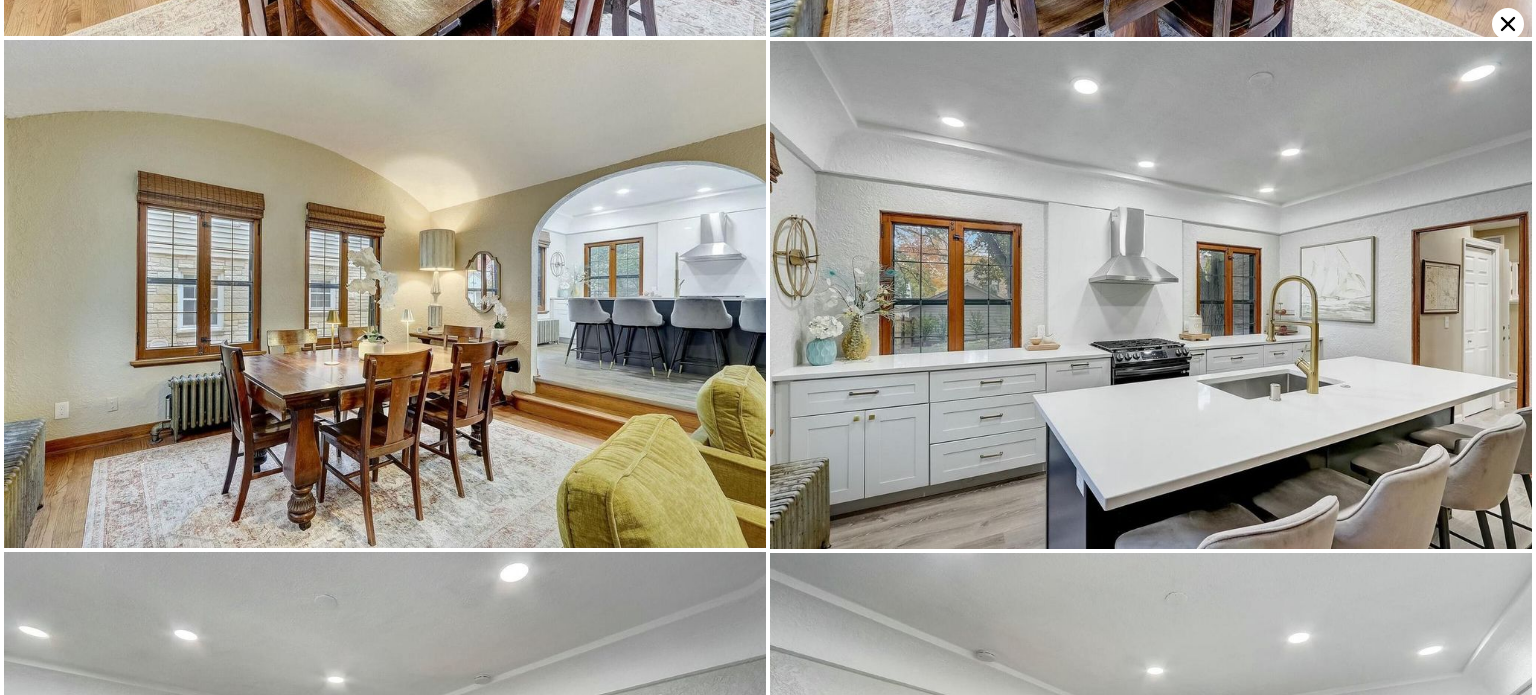 scroll, scrollTop: 3038, scrollLeft: 0, axis: vertical 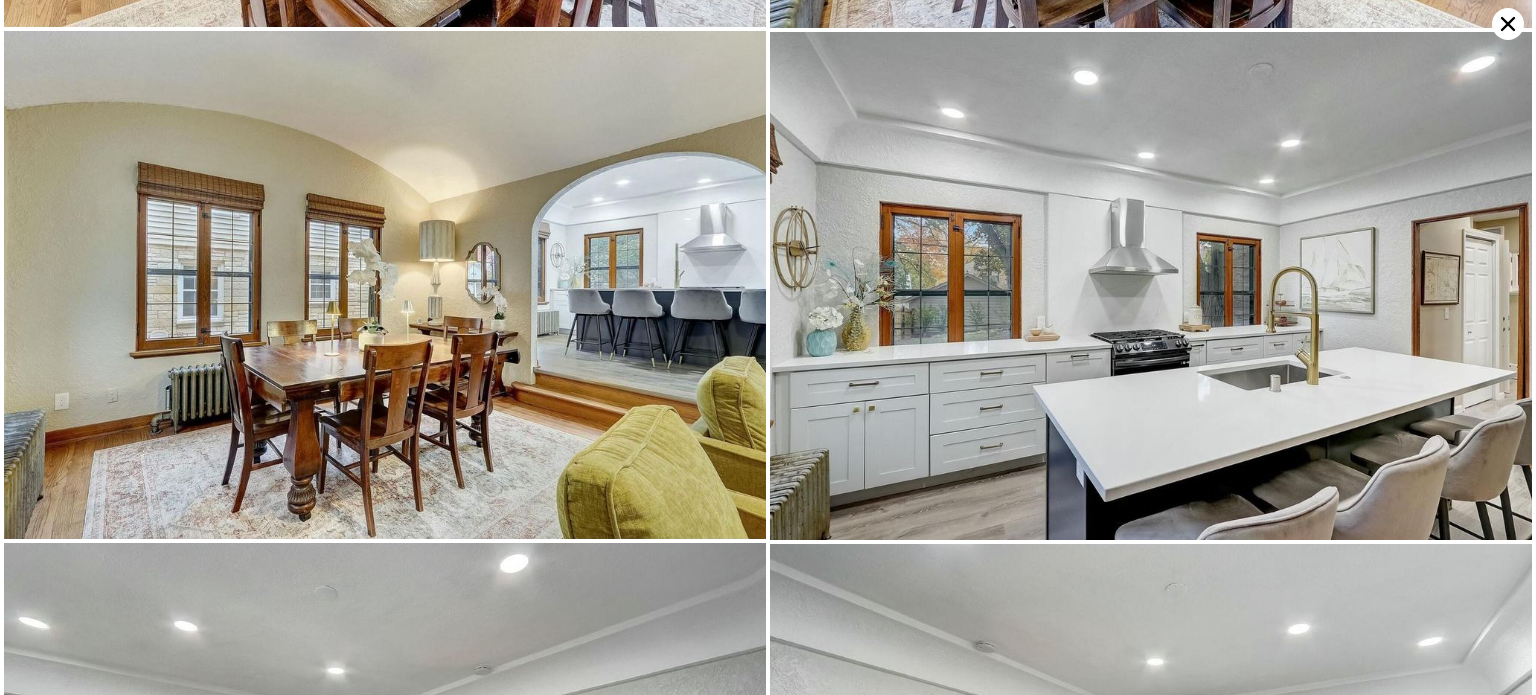 click at bounding box center [1151, 286] 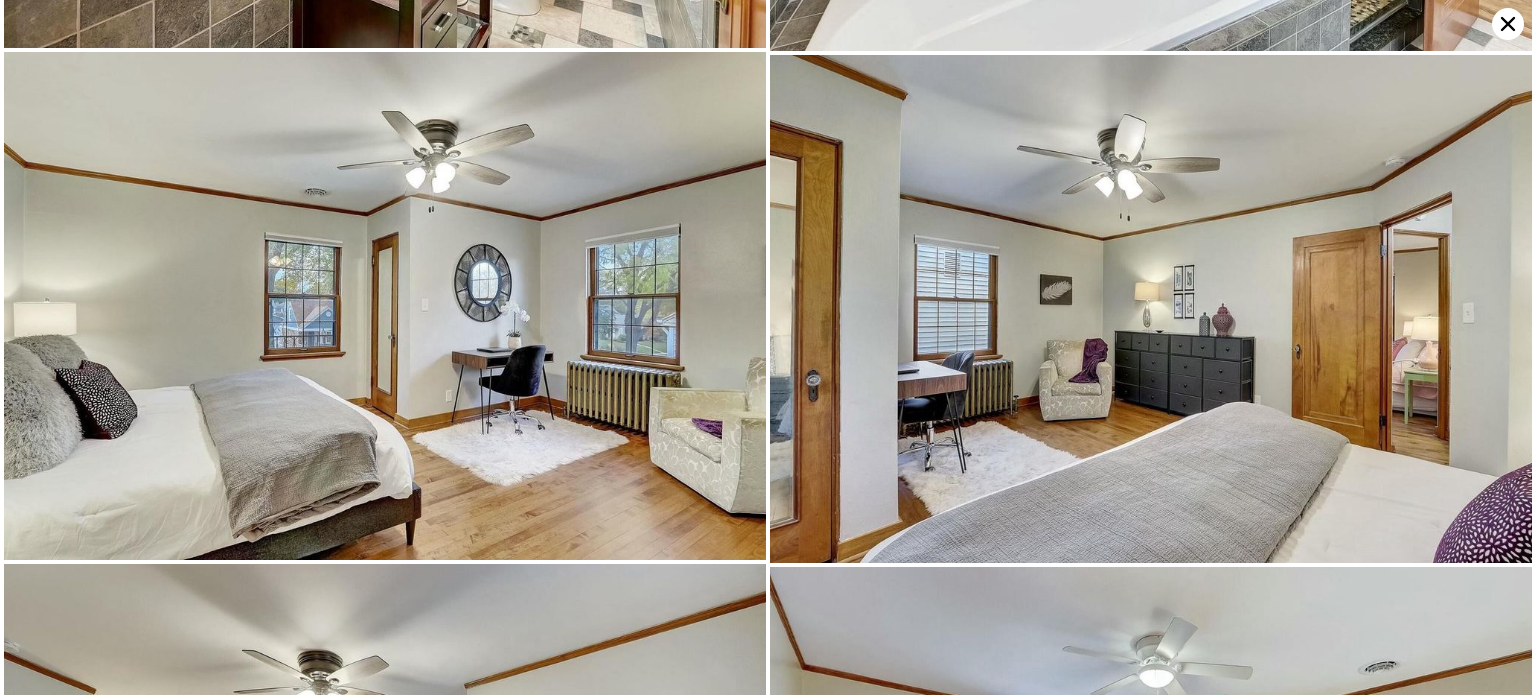 scroll, scrollTop: 5064, scrollLeft: 0, axis: vertical 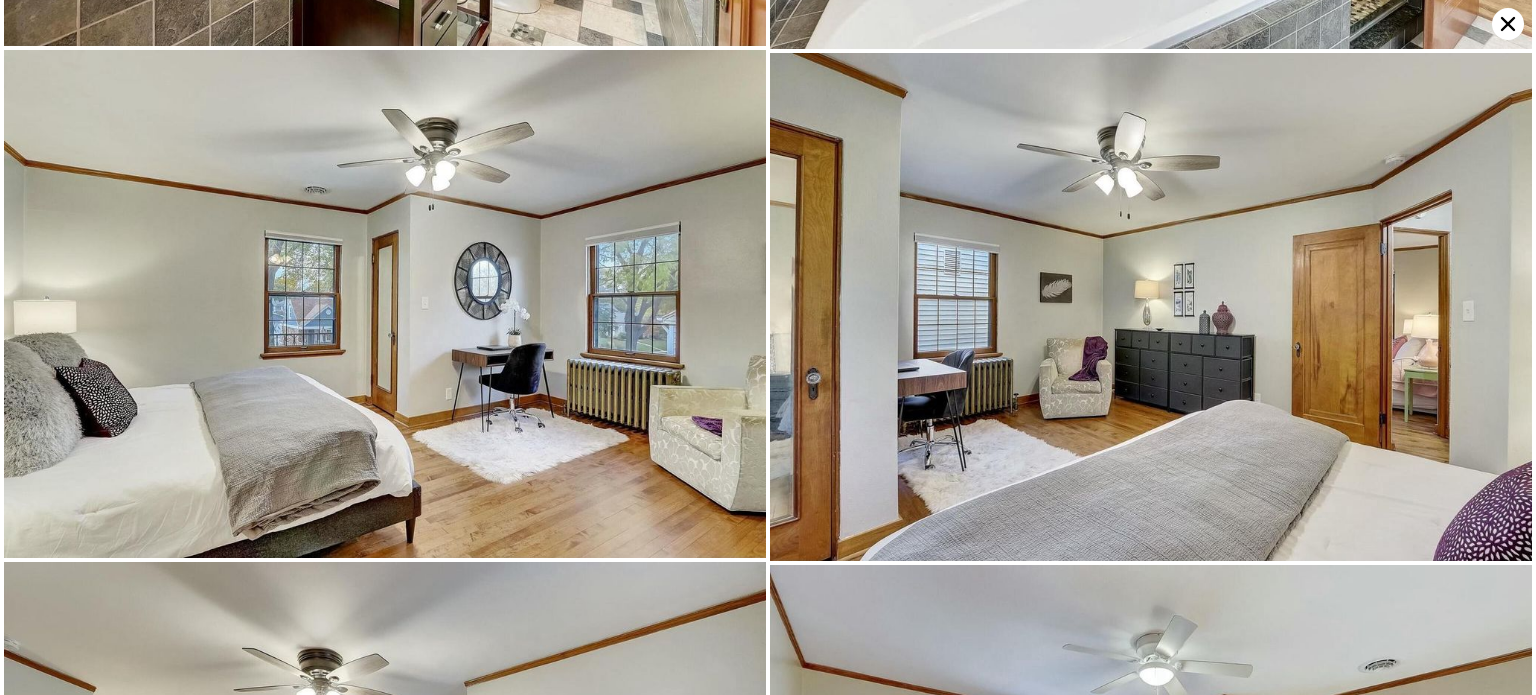 click 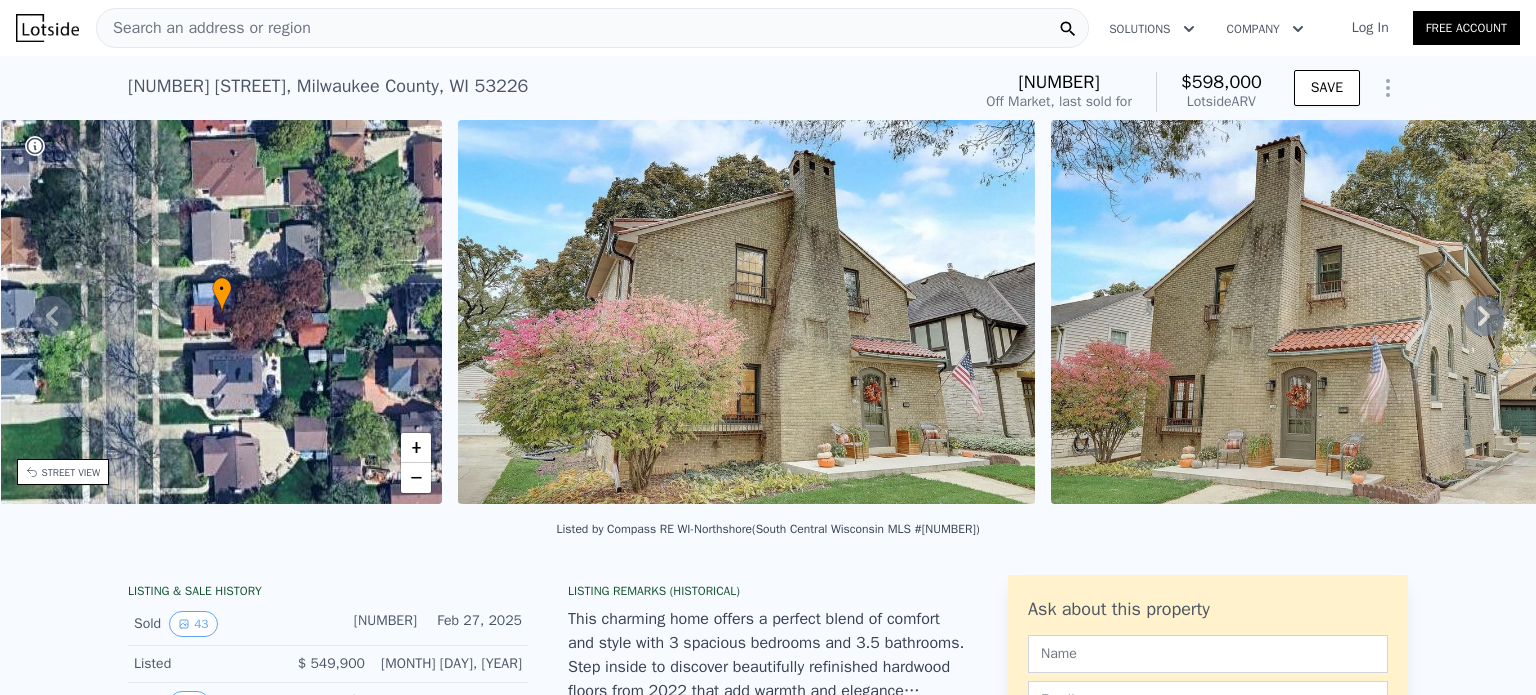 click on "Search an address or region" at bounding box center (592, 28) 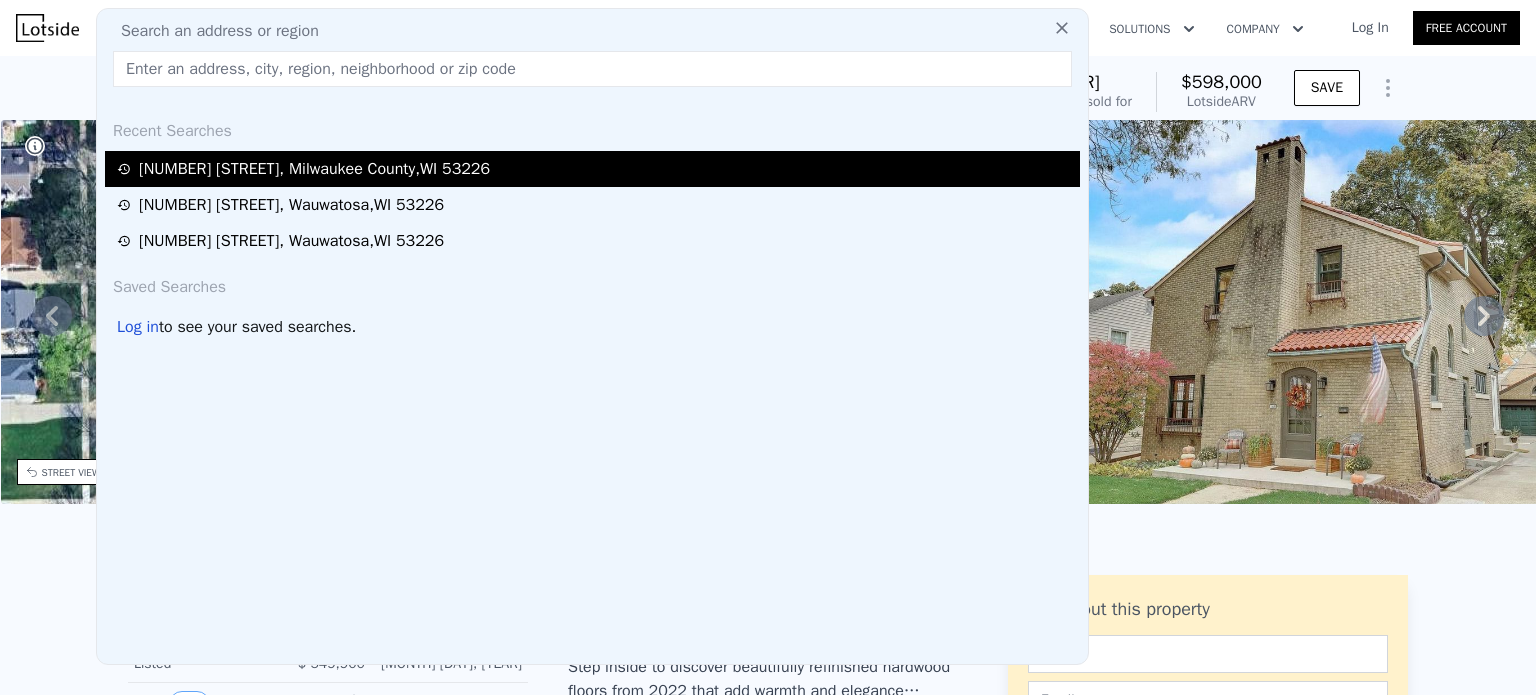 click on "[NUMBER] [STREET] , [COUNTY] County , [STATE] [POSTAL_CODE]" at bounding box center (595, 169) 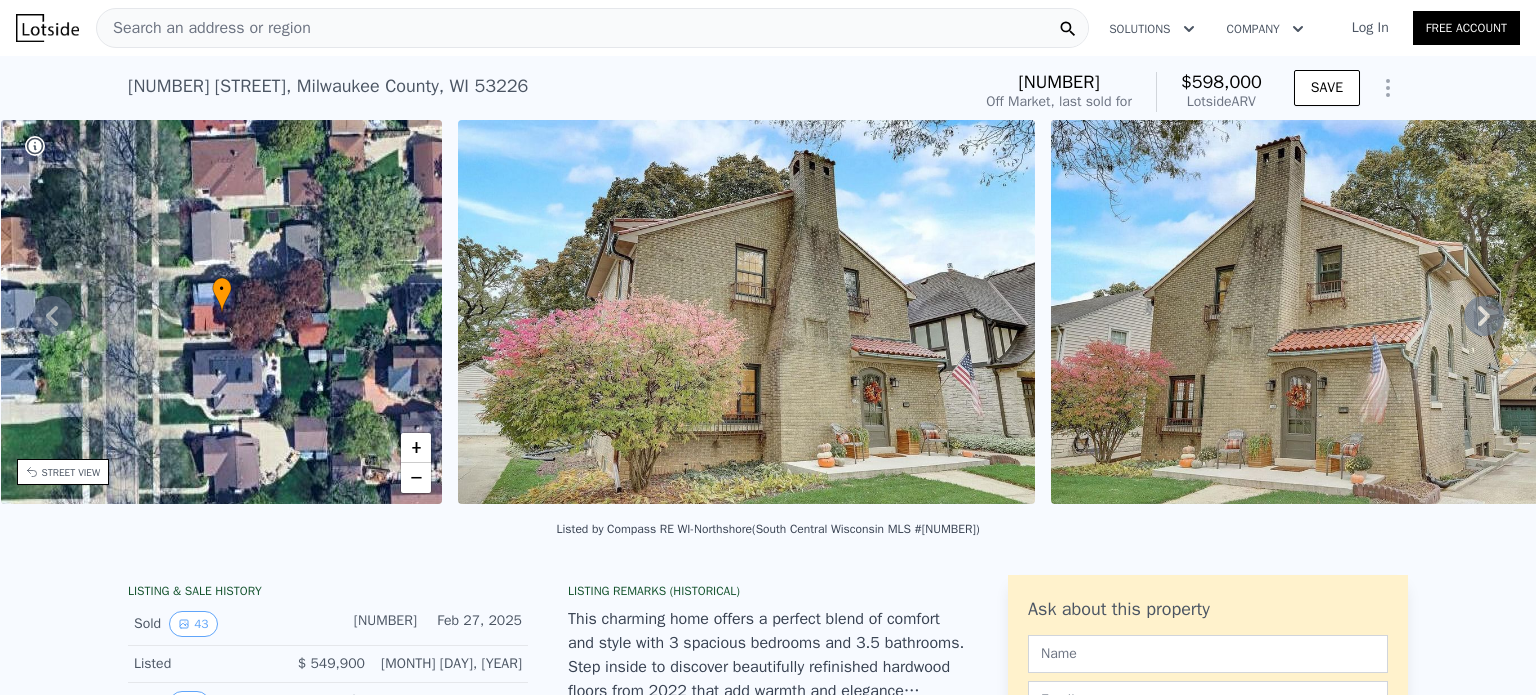click on "Search an address or region" at bounding box center (592, 28) 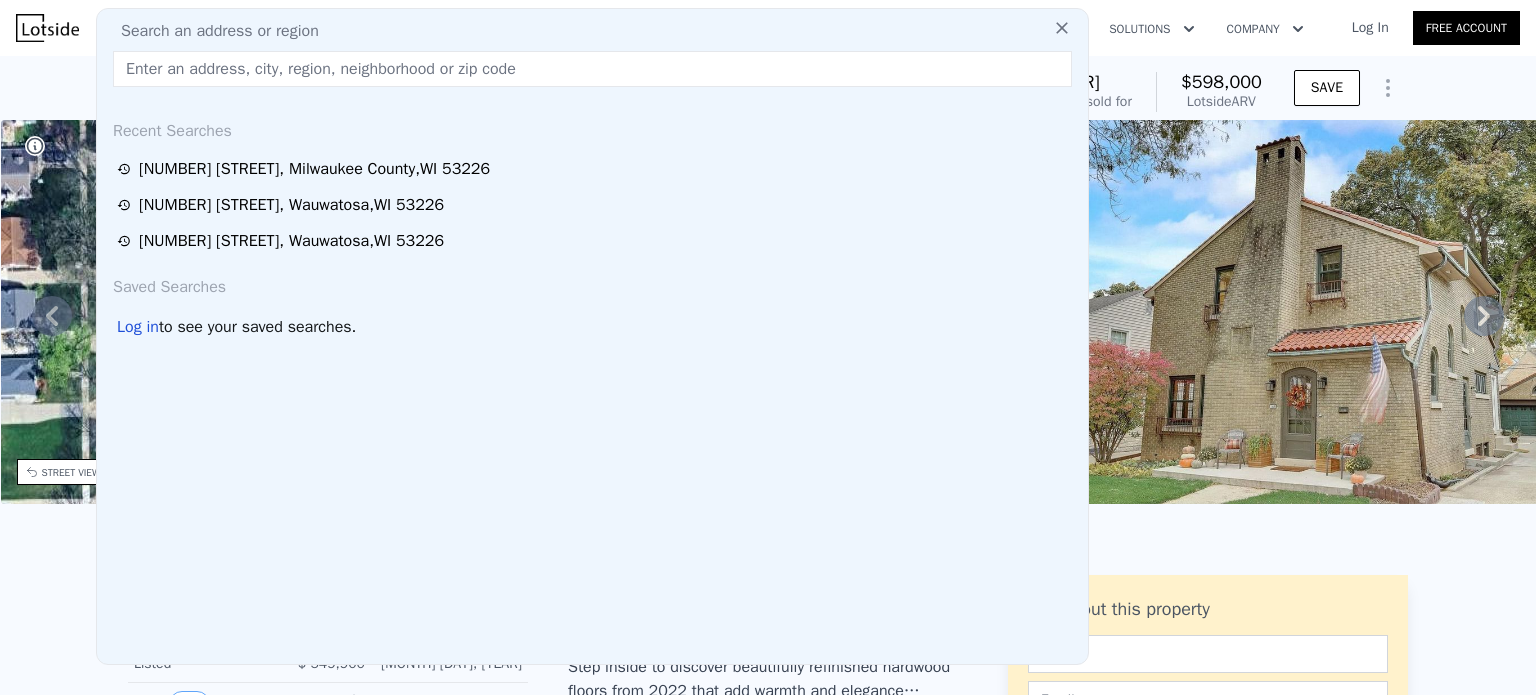 click at bounding box center (592, 69) 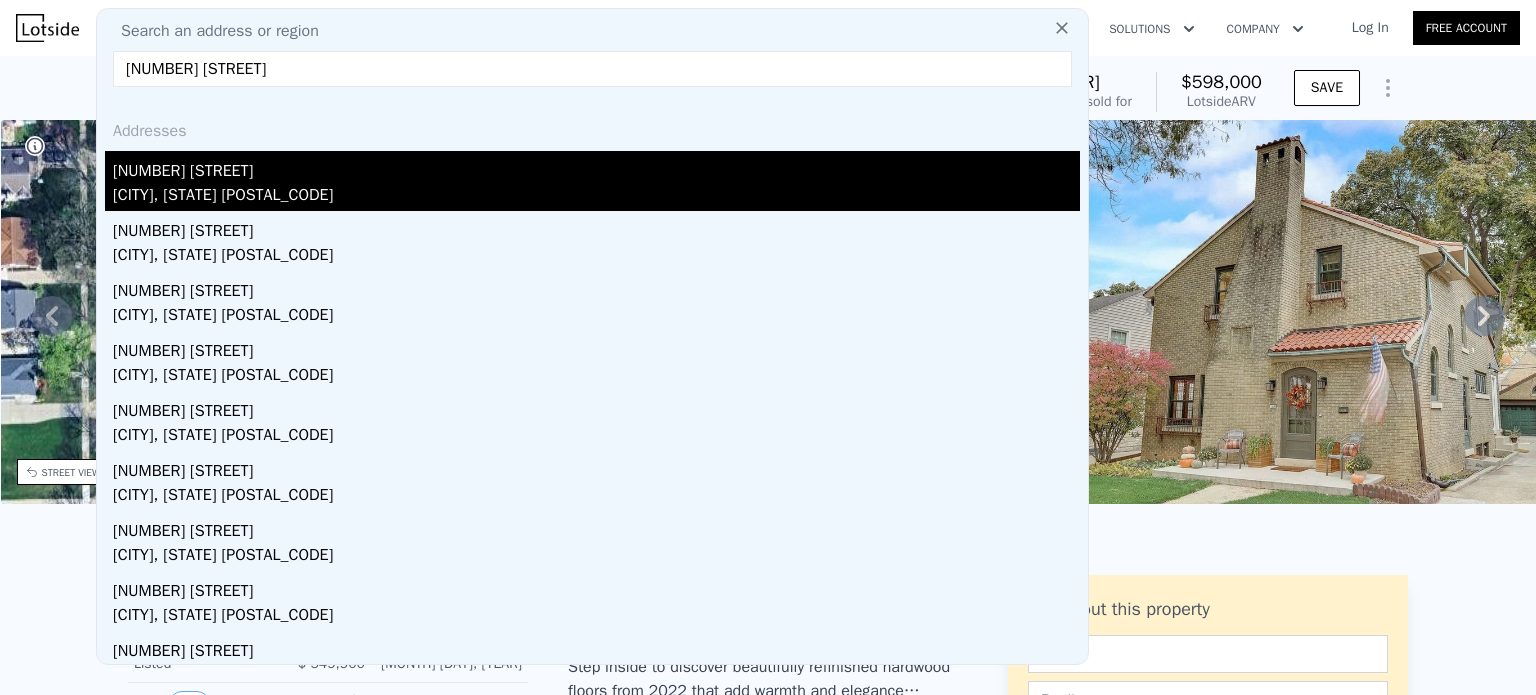 type on "[NUMBER] [STREET]" 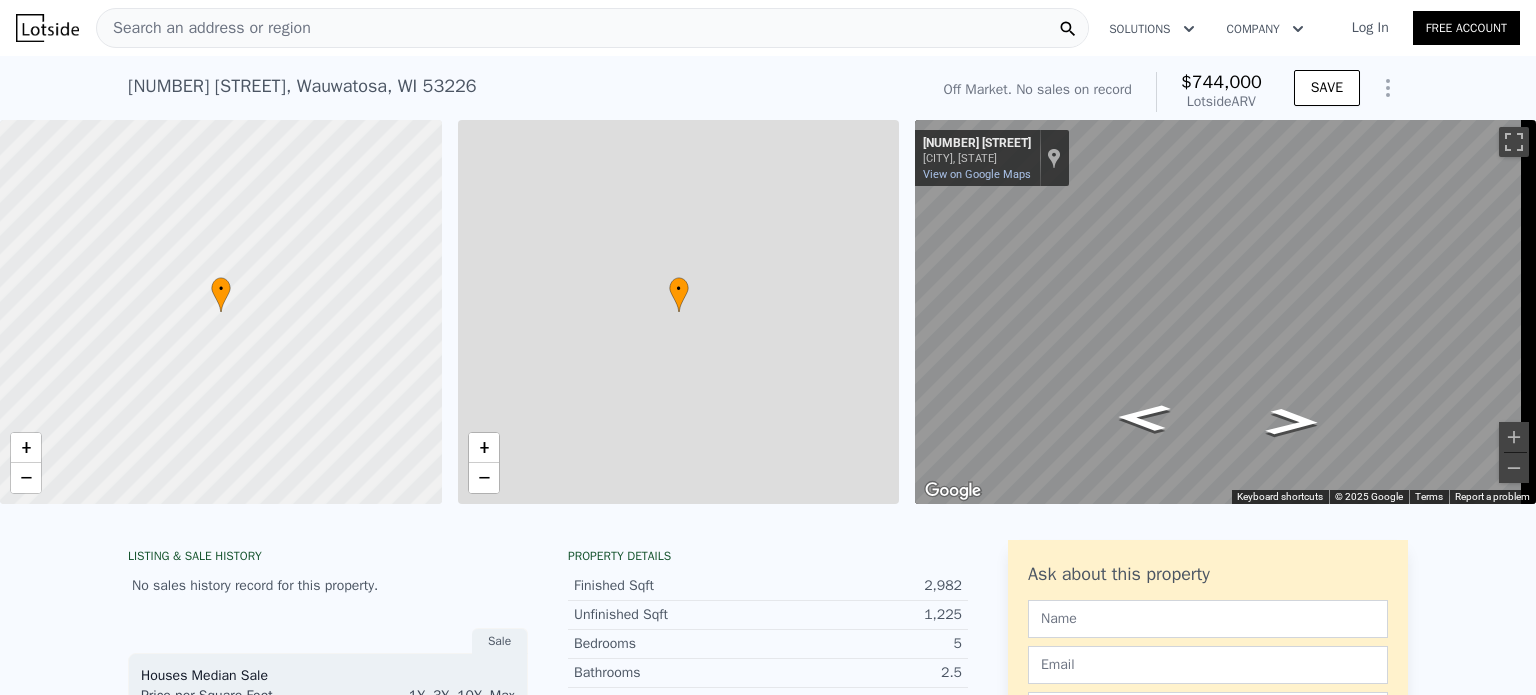 scroll, scrollTop: 0, scrollLeft: 8, axis: horizontal 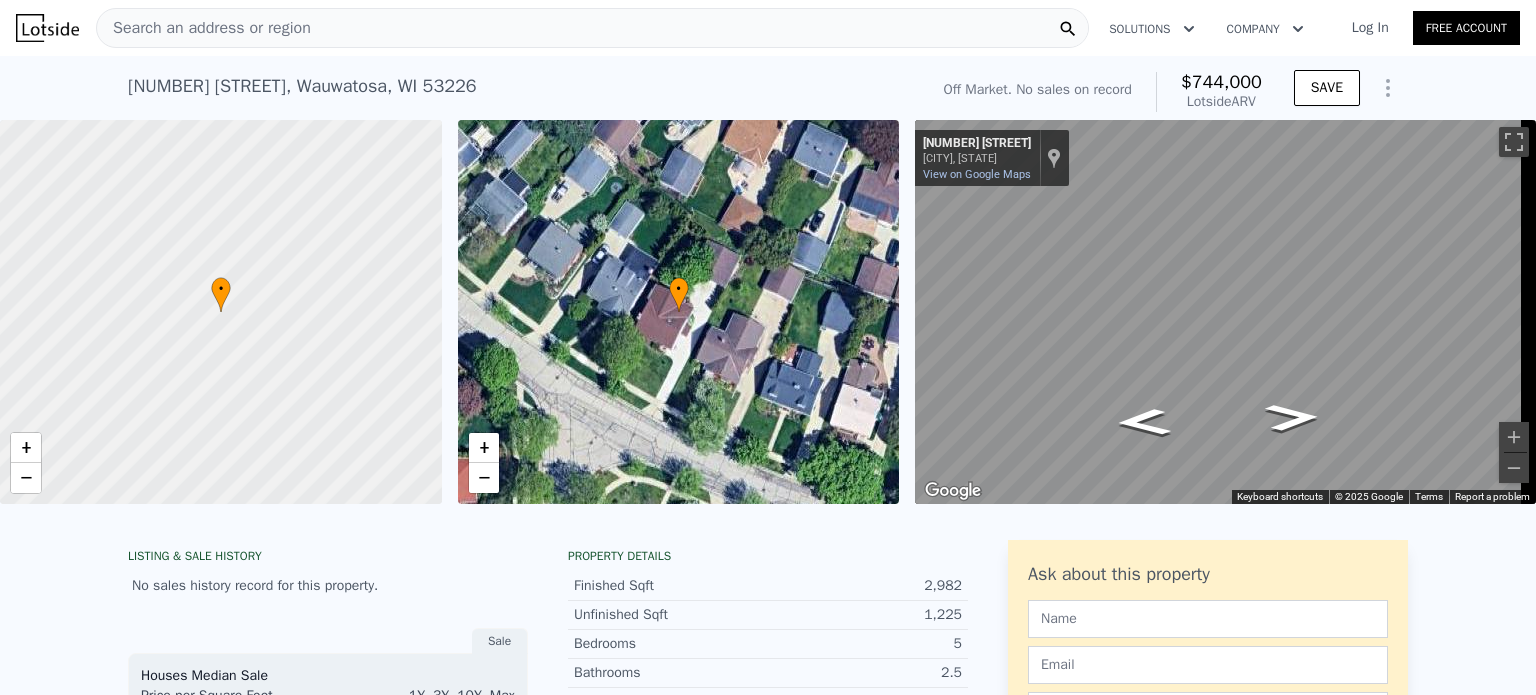 click on "Search an address or region" at bounding box center (592, 28) 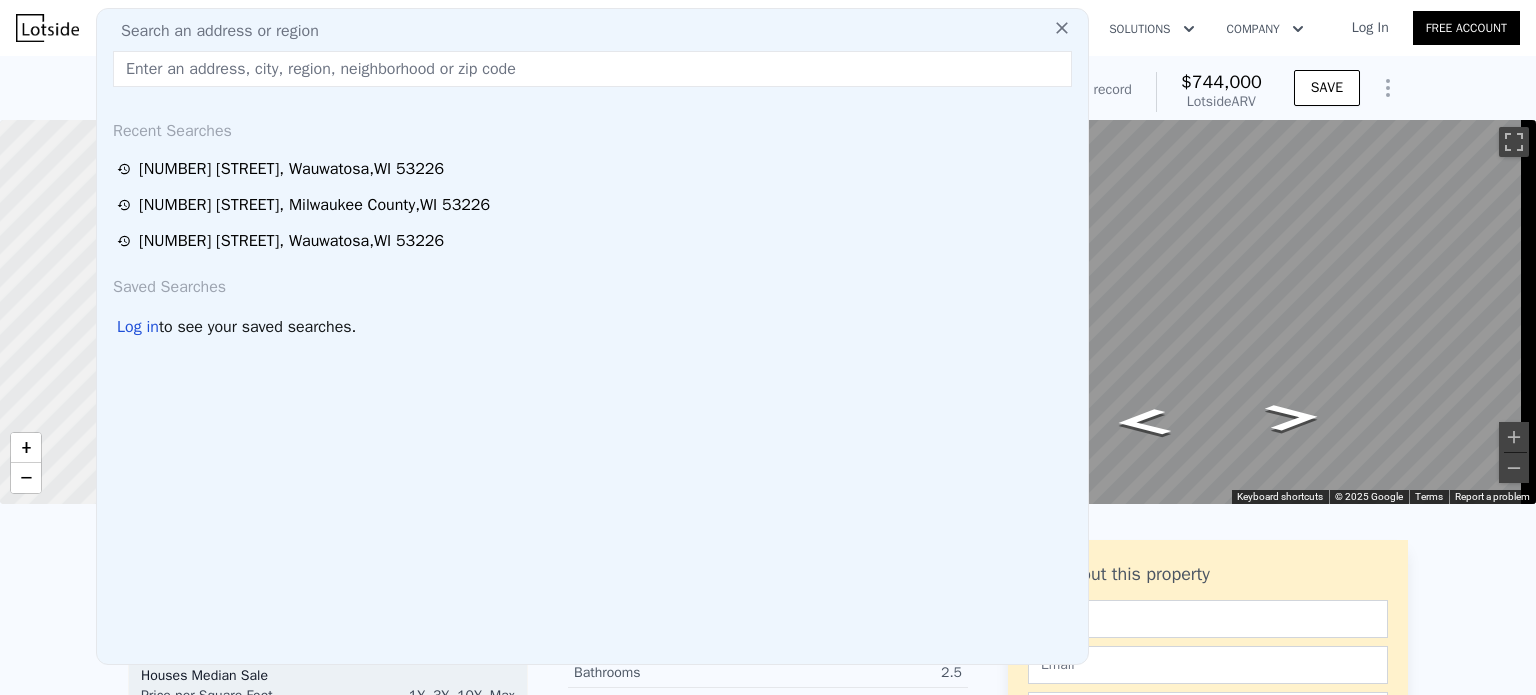 click at bounding box center [592, 69] 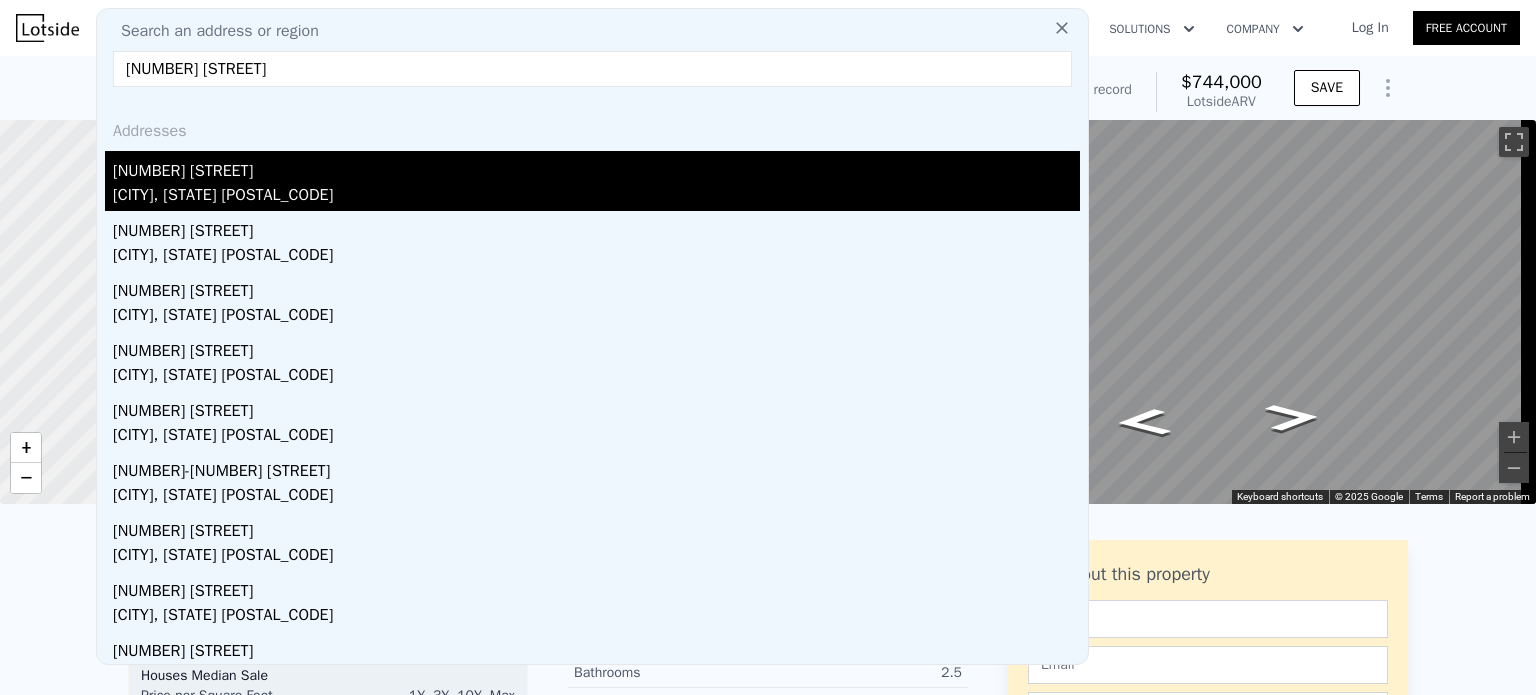 type on "[NUMBER] [STREET]" 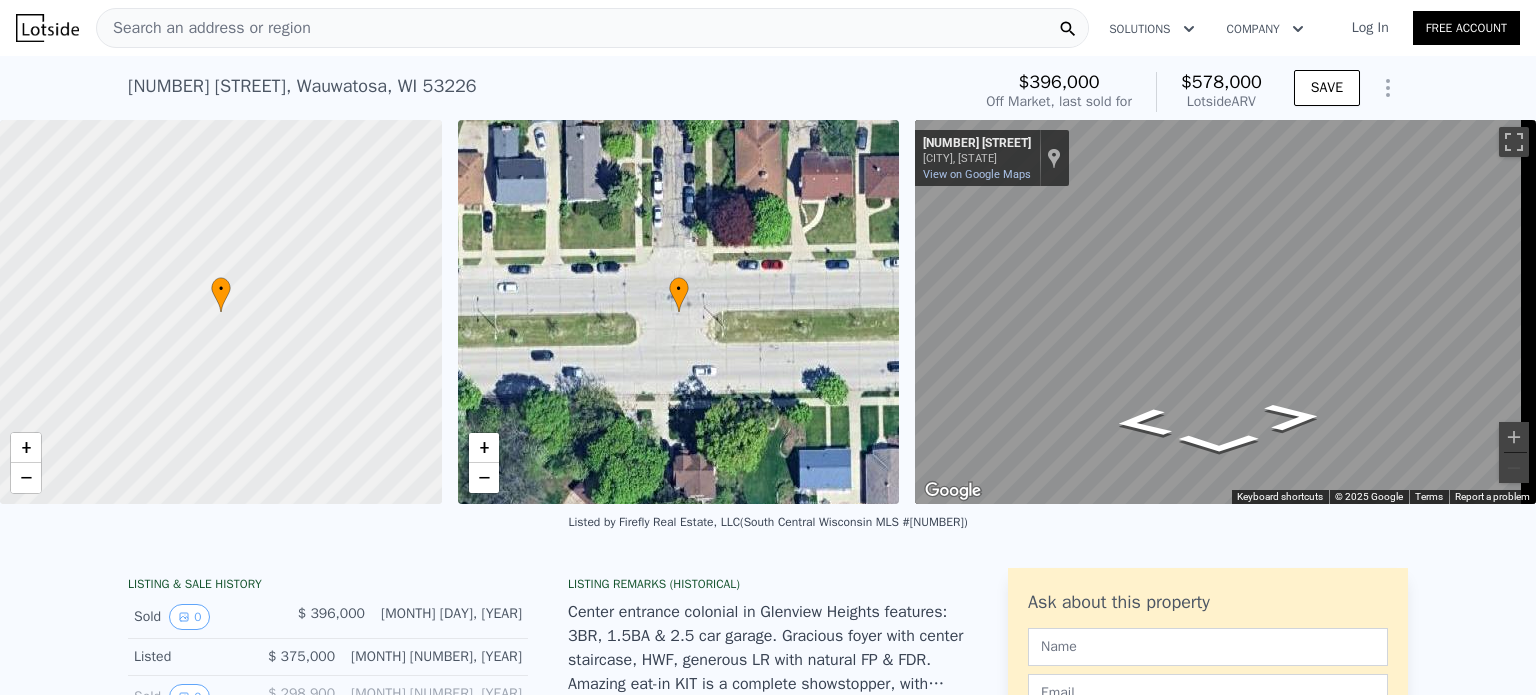 click on "Search an address or region" at bounding box center [592, 28] 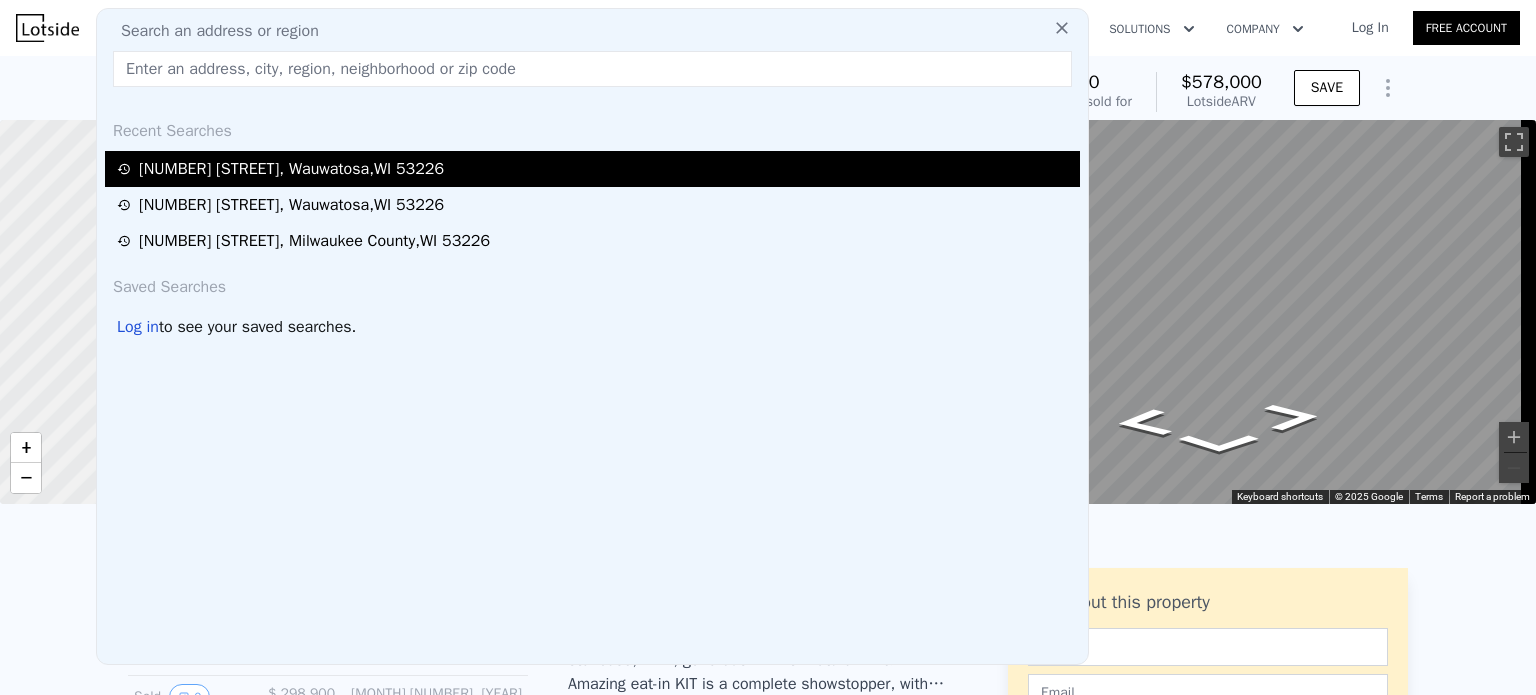 click on "[NUMBER] [STREET] ,   [CITY] ,  [STATE]   [POSTAL_CODE]" at bounding box center [595, 169] 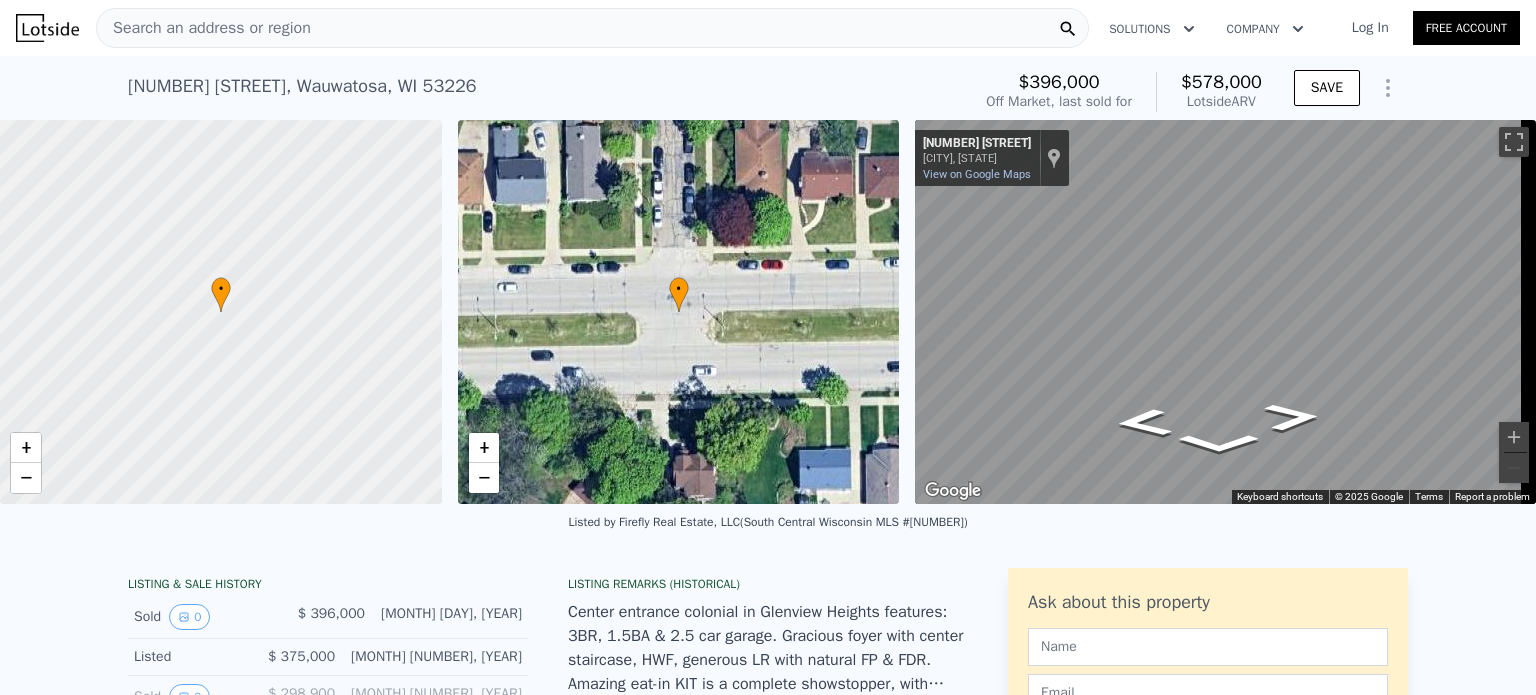 click on "Search an address or region" at bounding box center (592, 28) 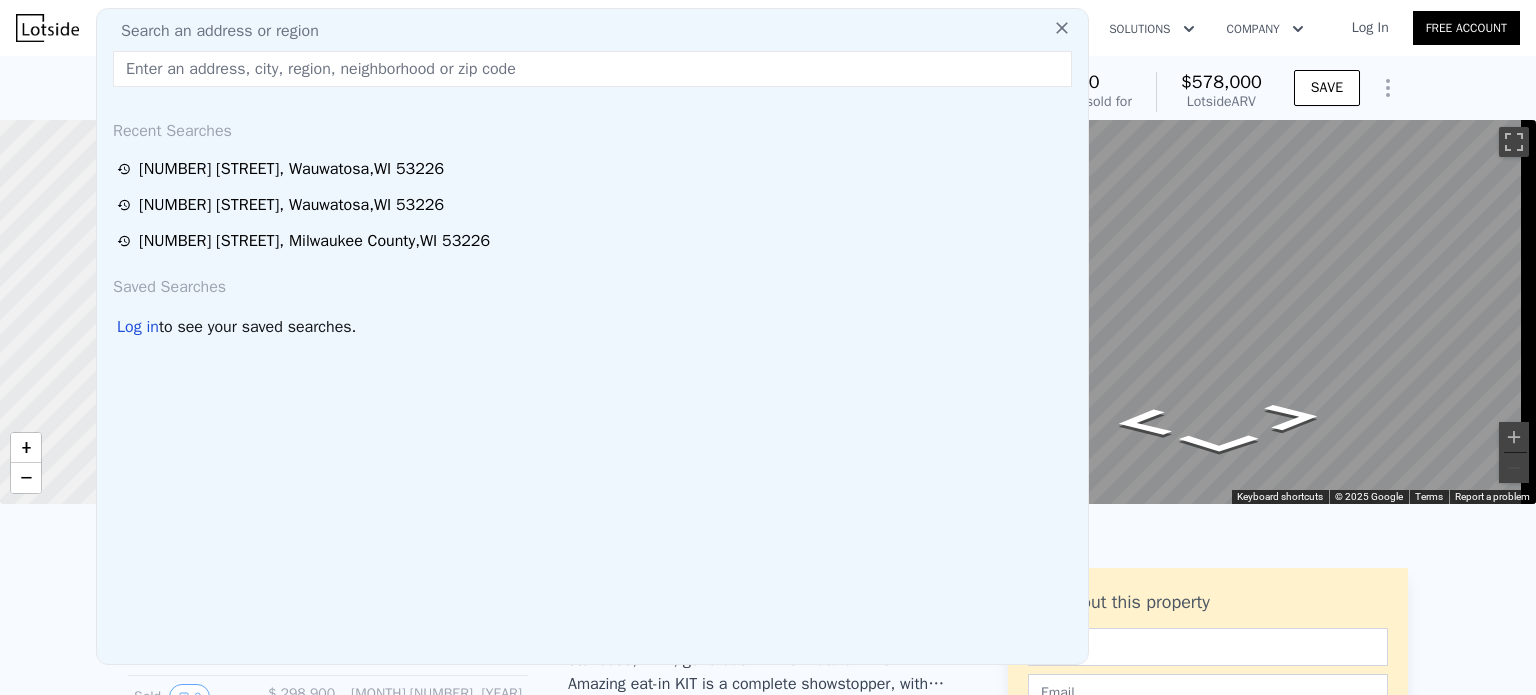 click at bounding box center (592, 69) 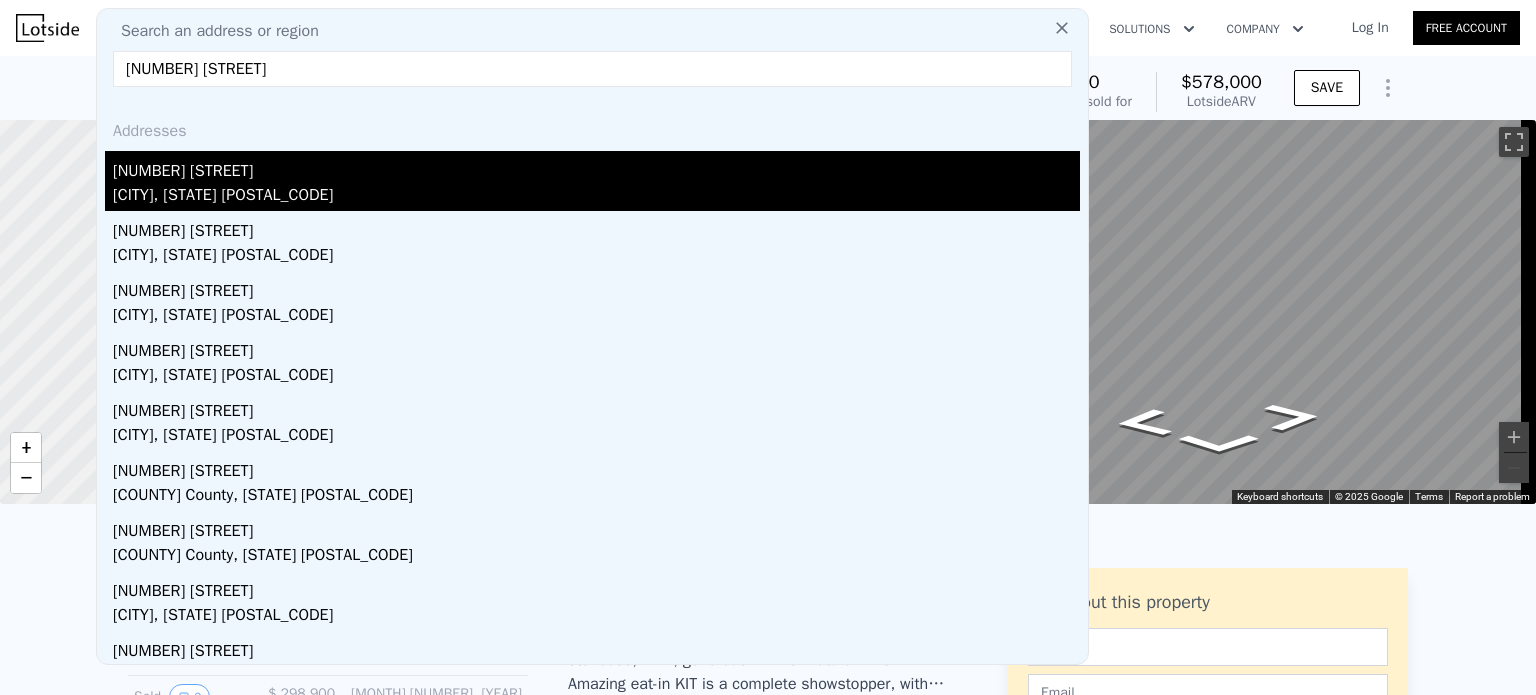 type on "[NUMBER] [STREET]" 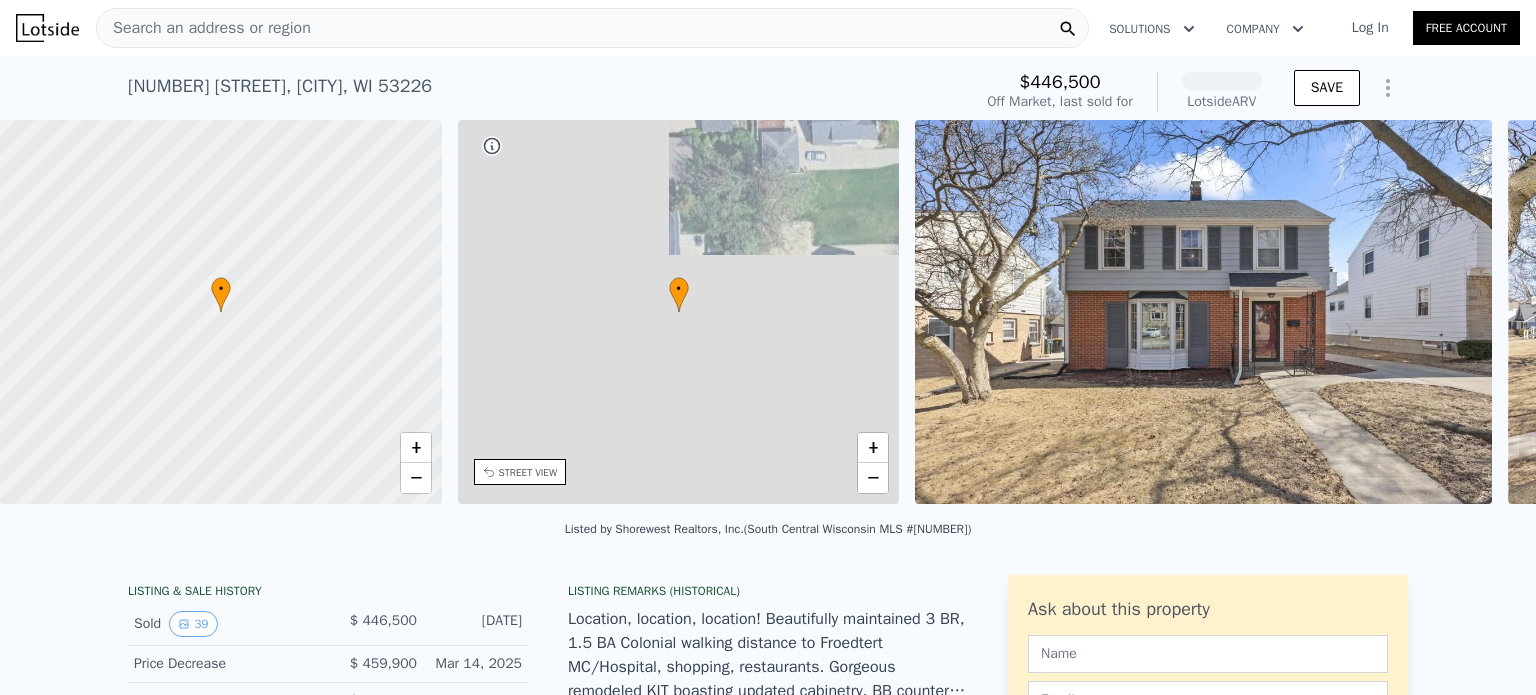 scroll, scrollTop: 0, scrollLeft: 465, axis: horizontal 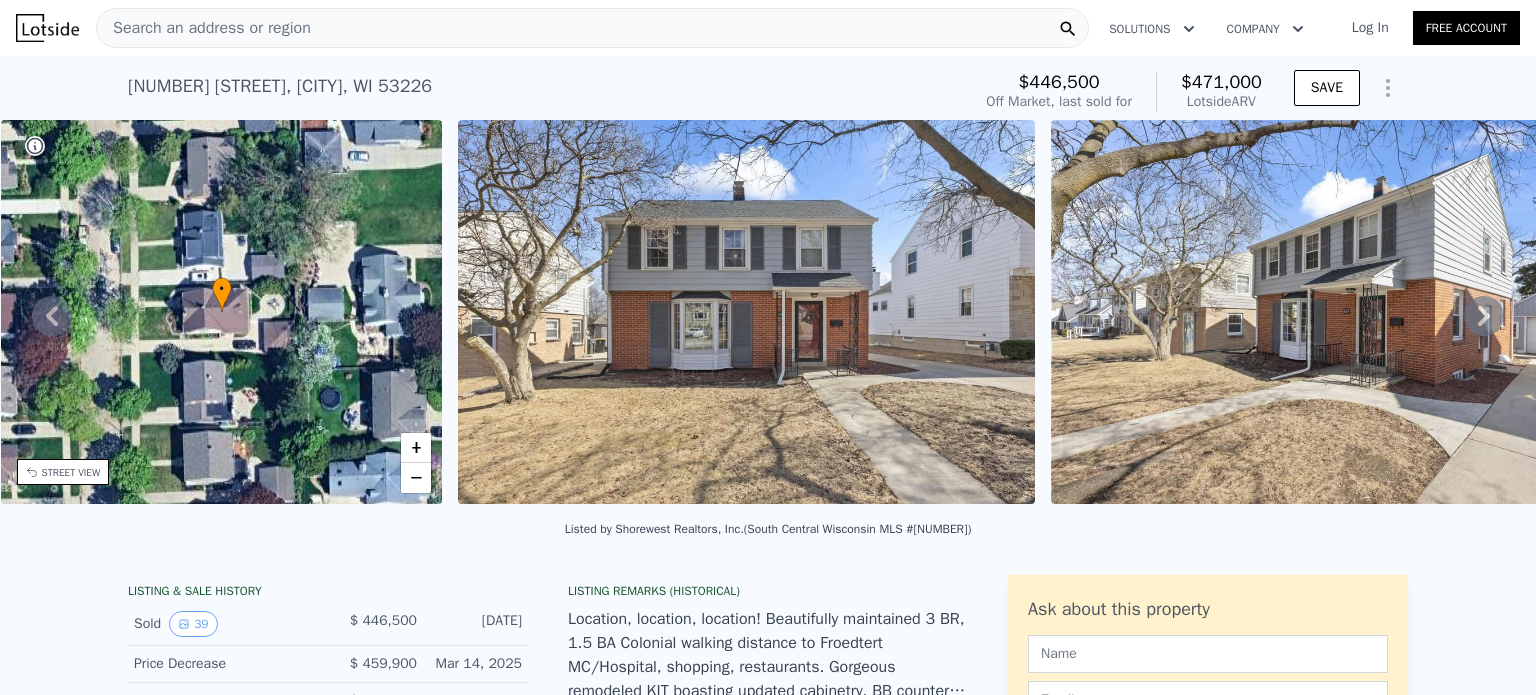 click at bounding box center [1339, 312] 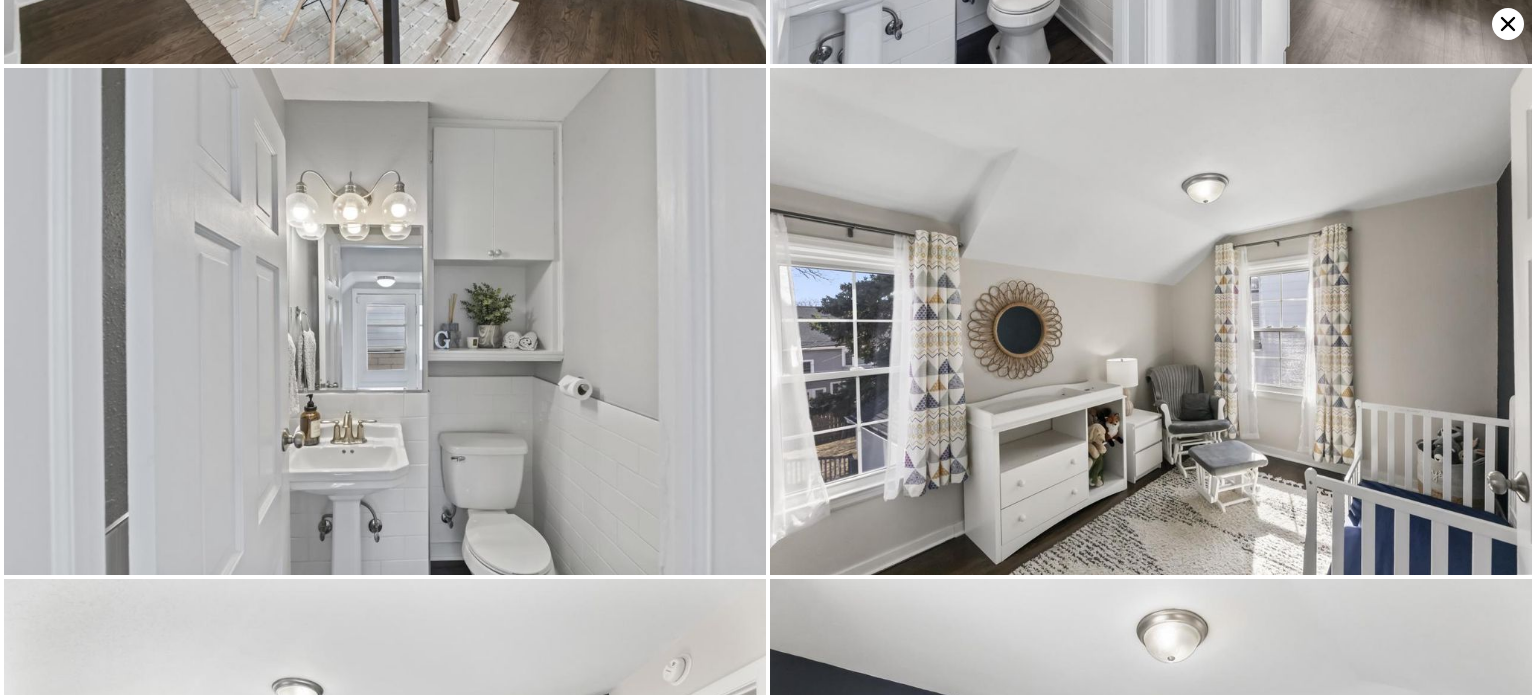 scroll, scrollTop: 5571, scrollLeft: 0, axis: vertical 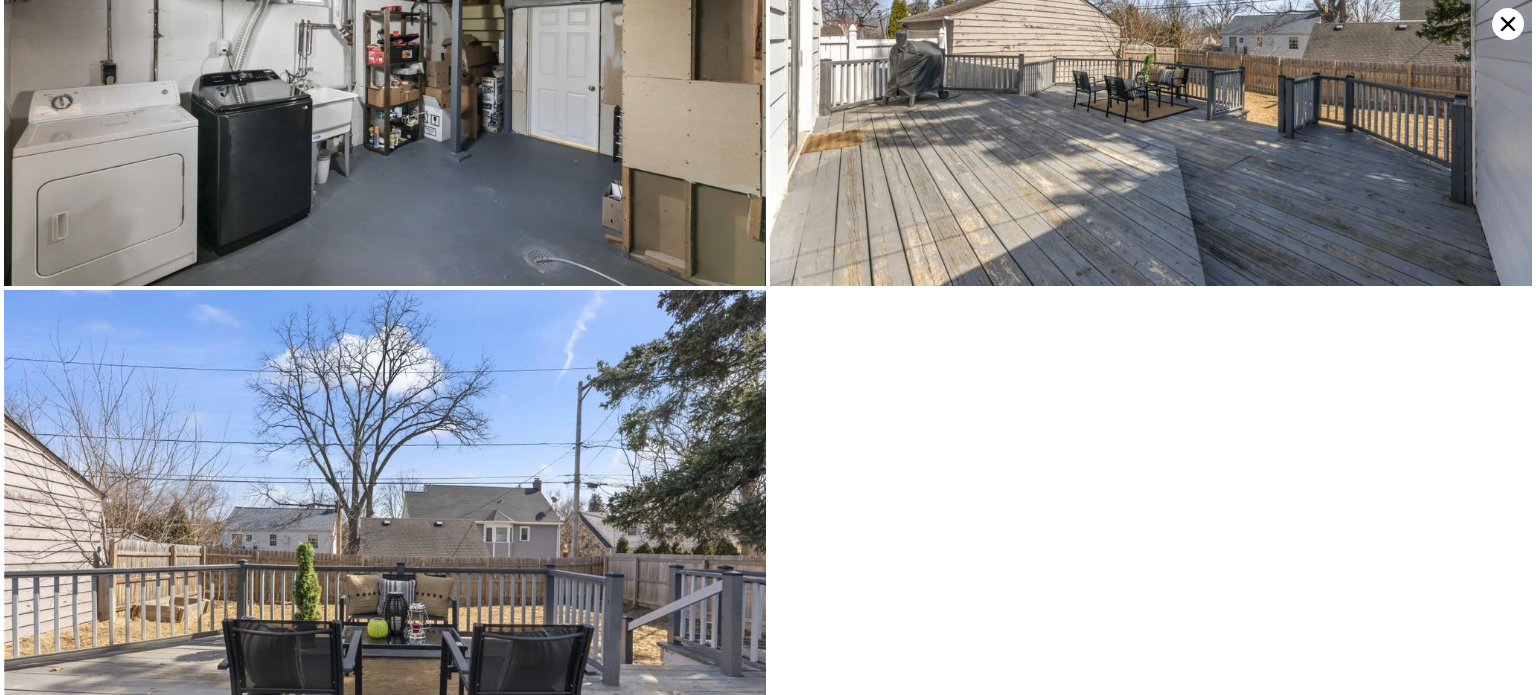 drag, startPoint x: 1169, startPoint y: 362, endPoint x: 1056, endPoint y: 399, distance: 118.90332 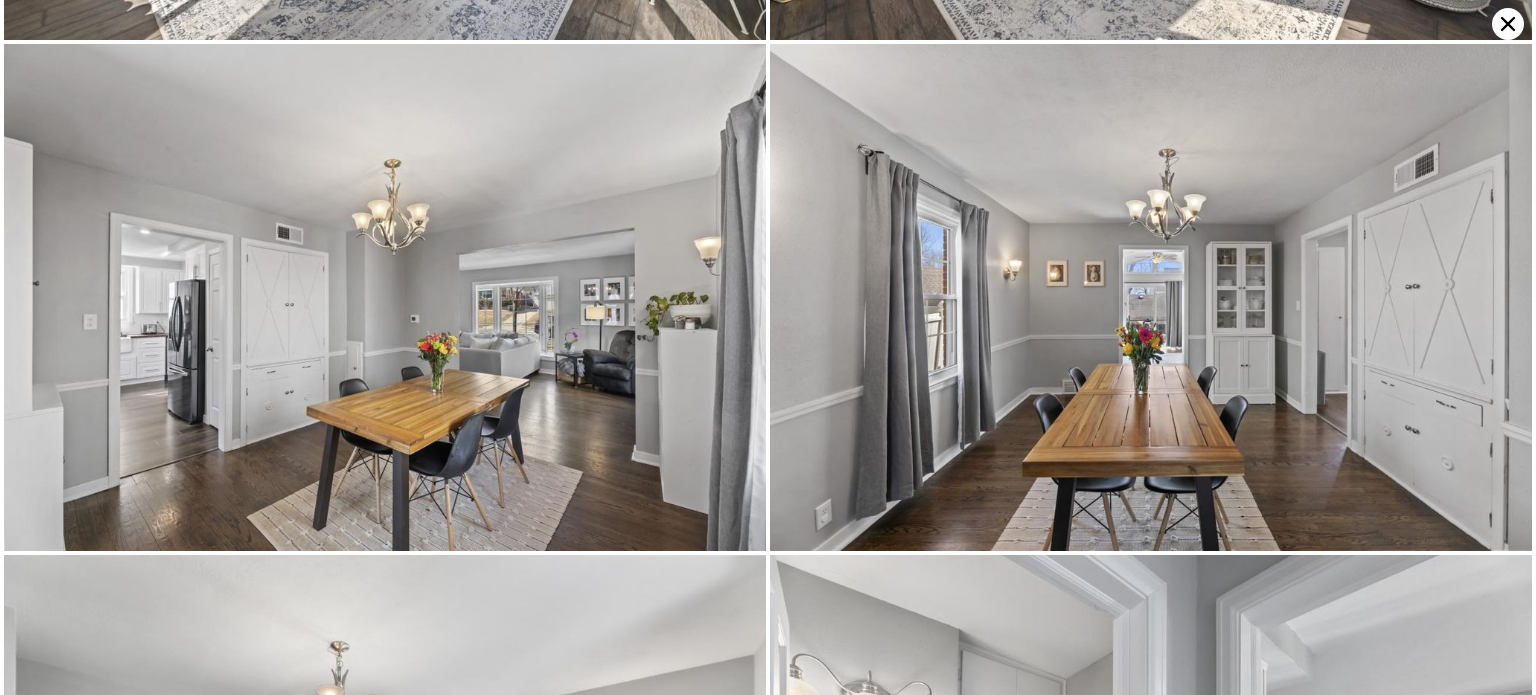 scroll, scrollTop: 4557, scrollLeft: 0, axis: vertical 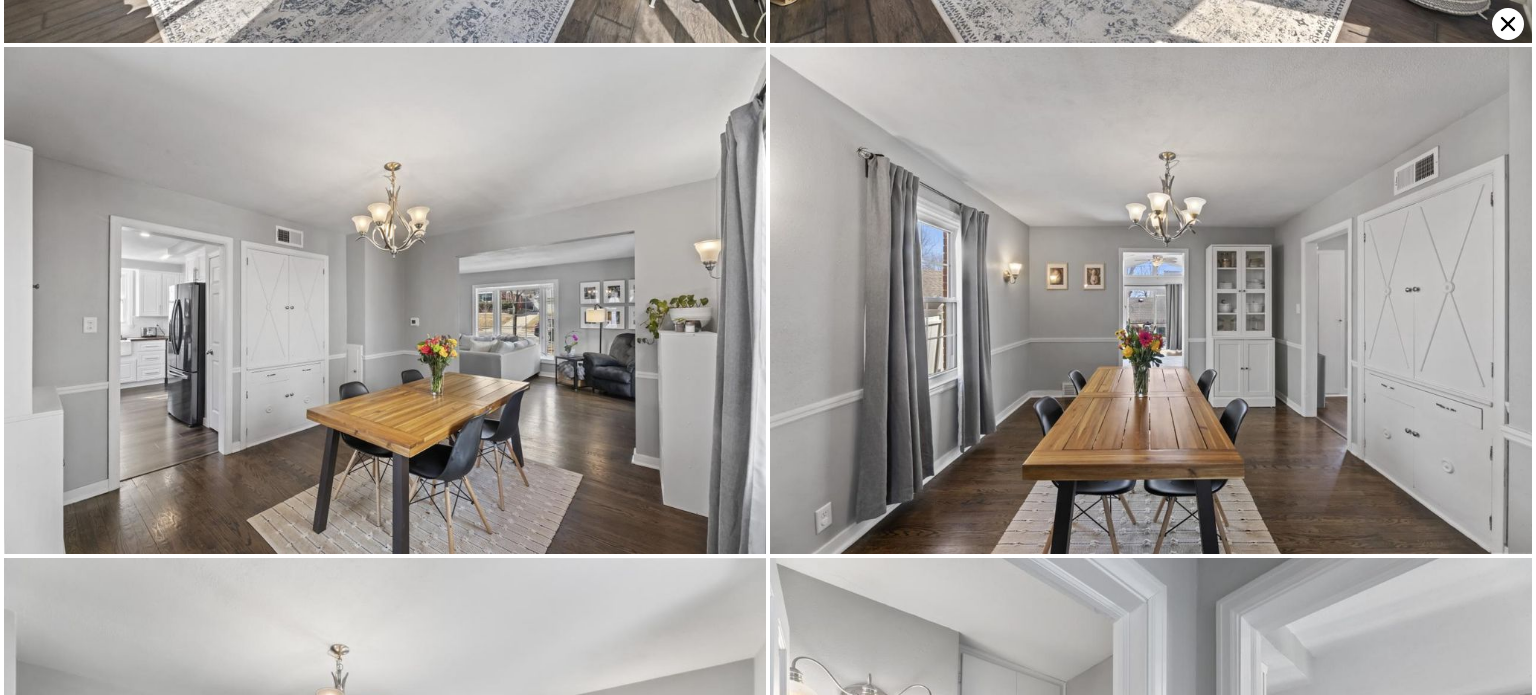 click 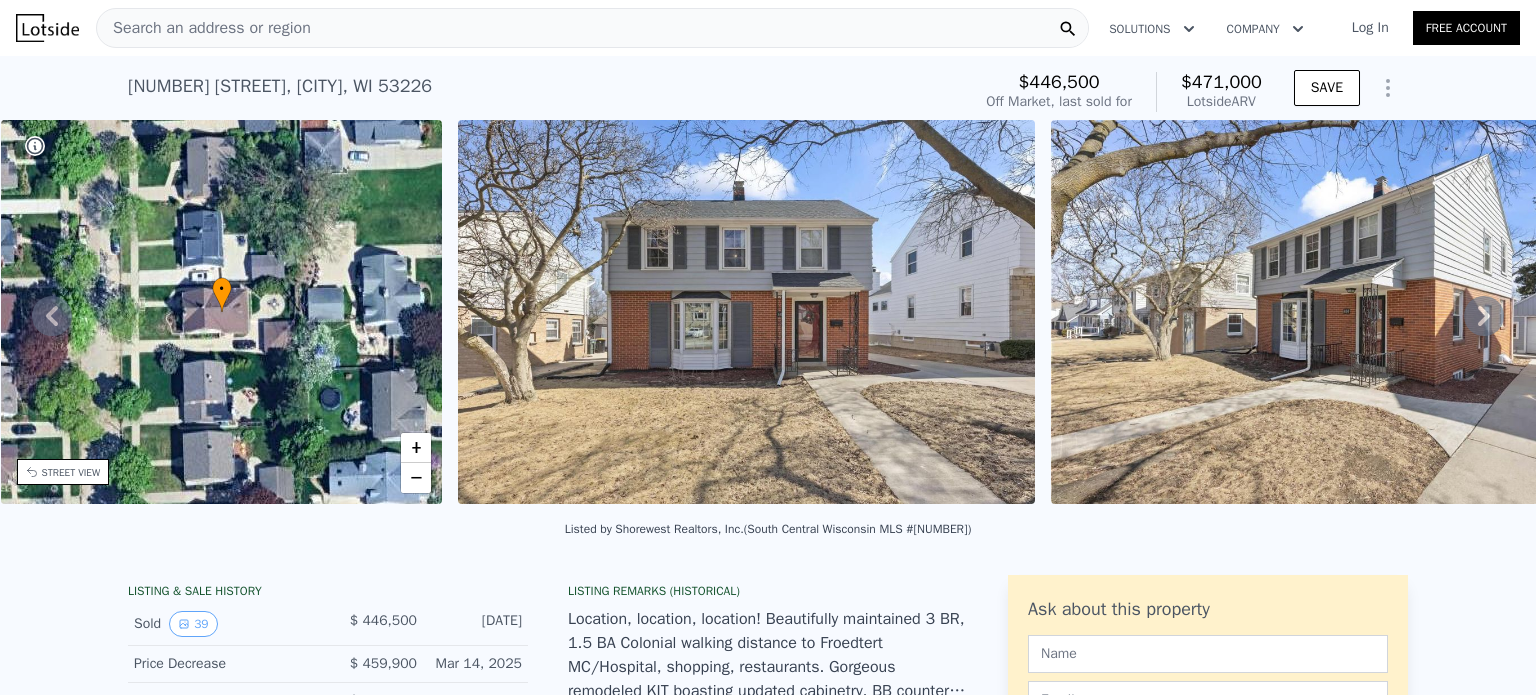 click on "Search an address or region" at bounding box center [592, 28] 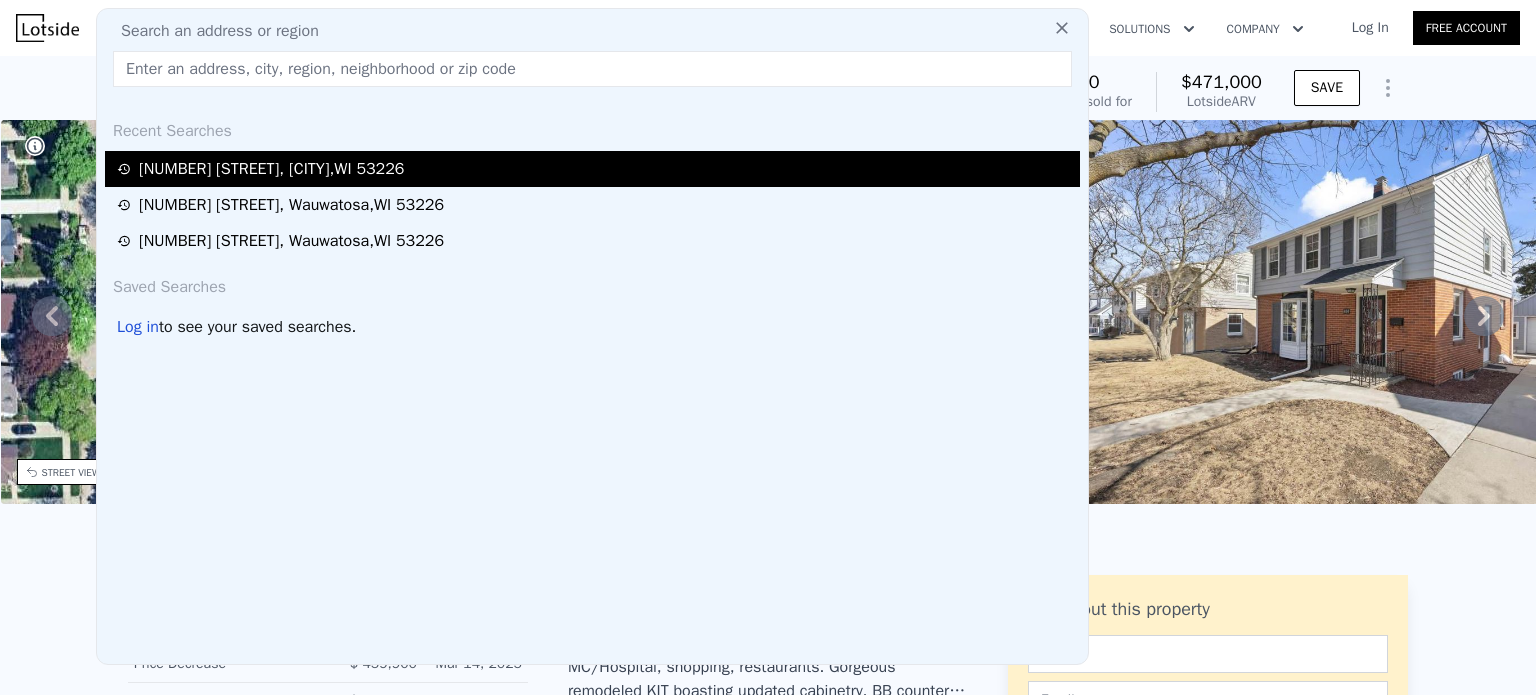 click on "[NUMBER] [STREET] , [CITY] , [STATE] [POSTAL_CODE]" at bounding box center (595, 169) 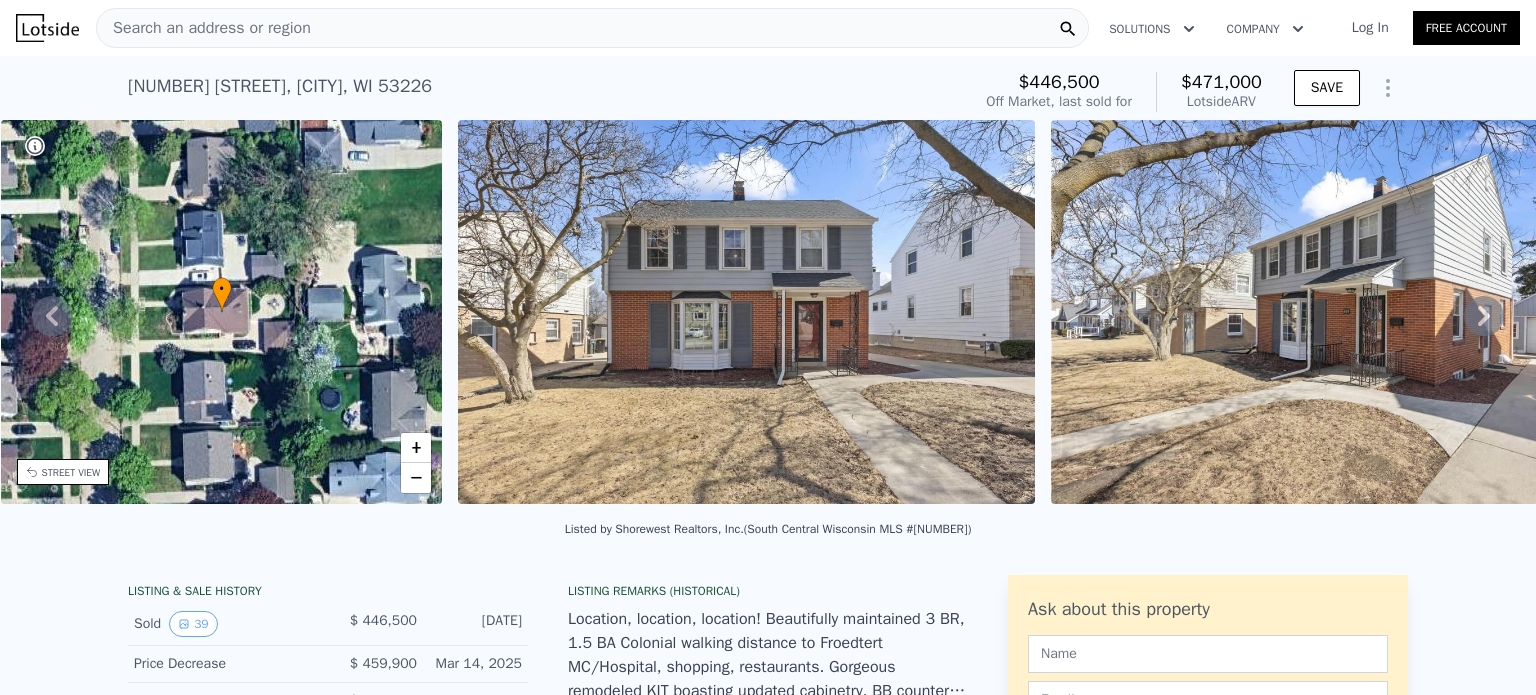 click on "Search an address or region" at bounding box center [592, 28] 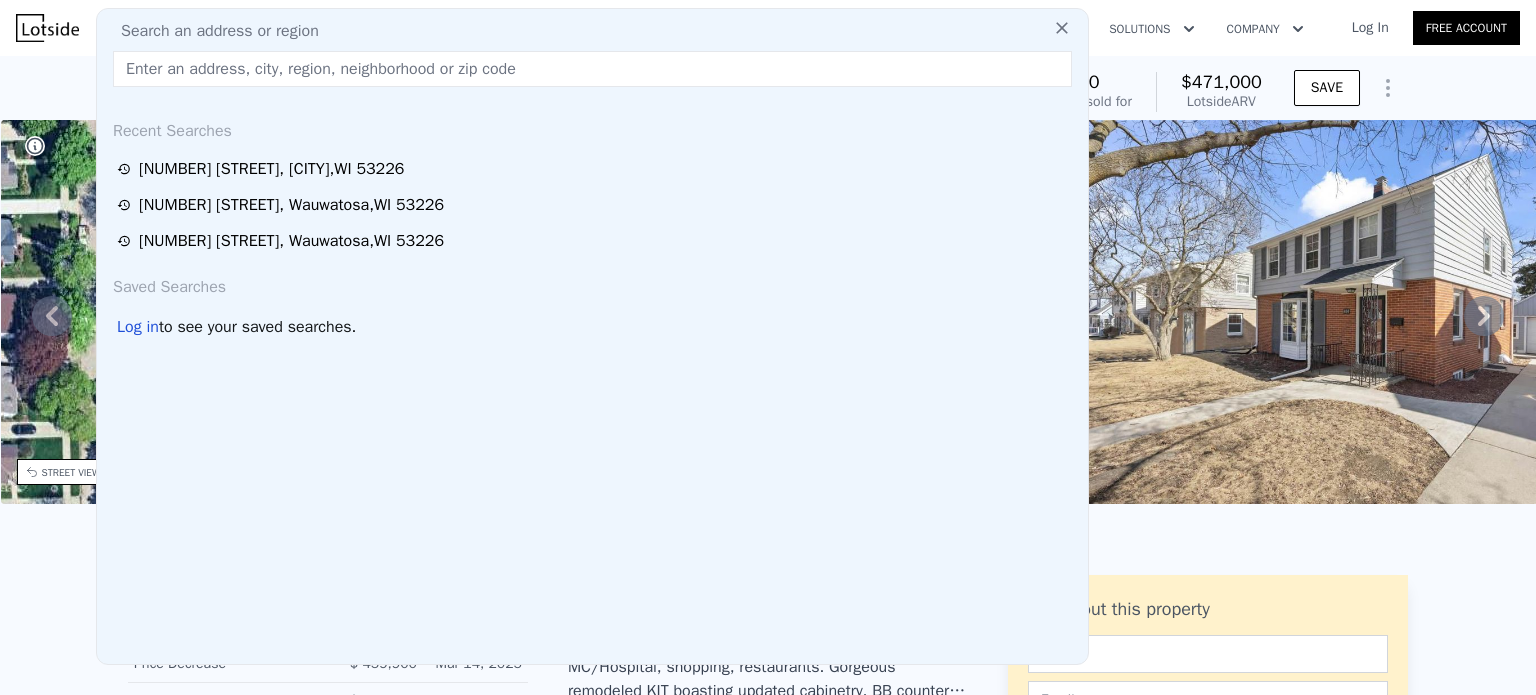 click at bounding box center [592, 69] 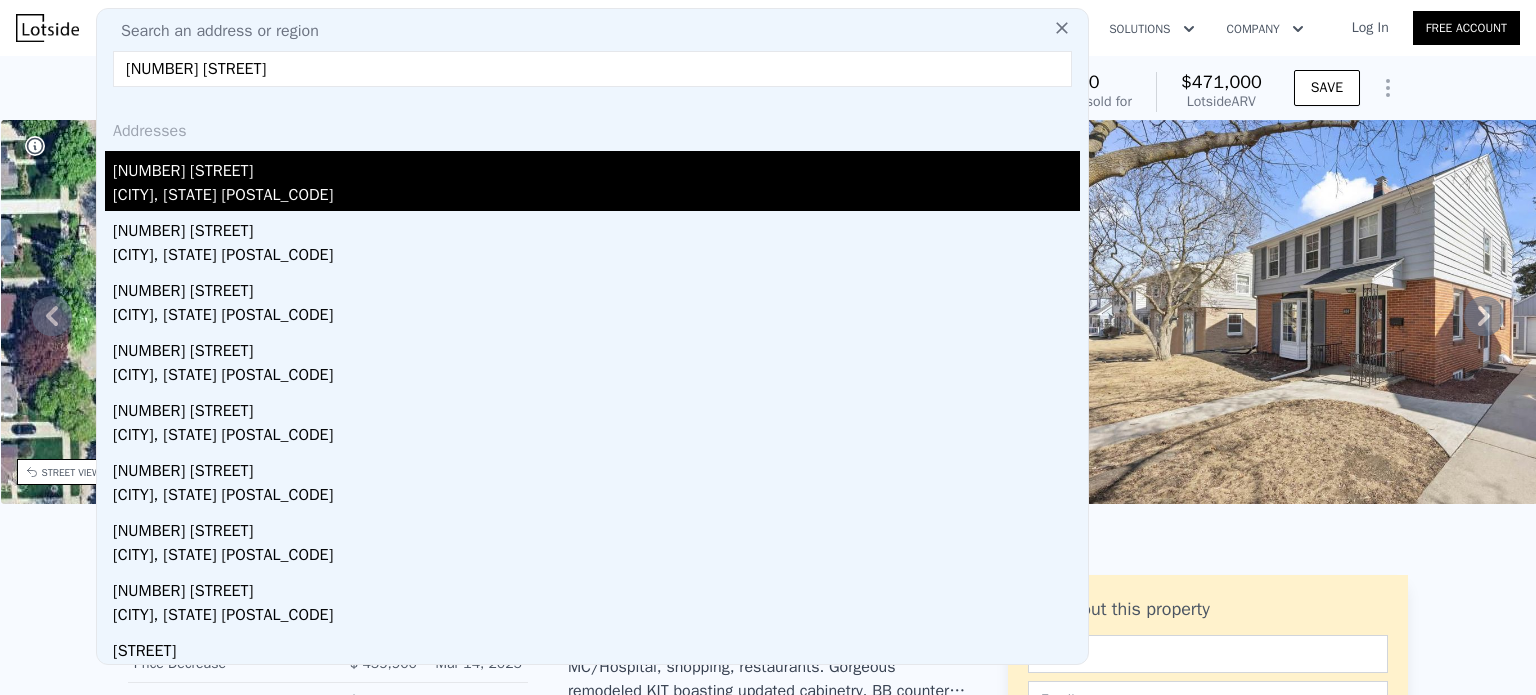 type on "[NUMBER] [STREET]" 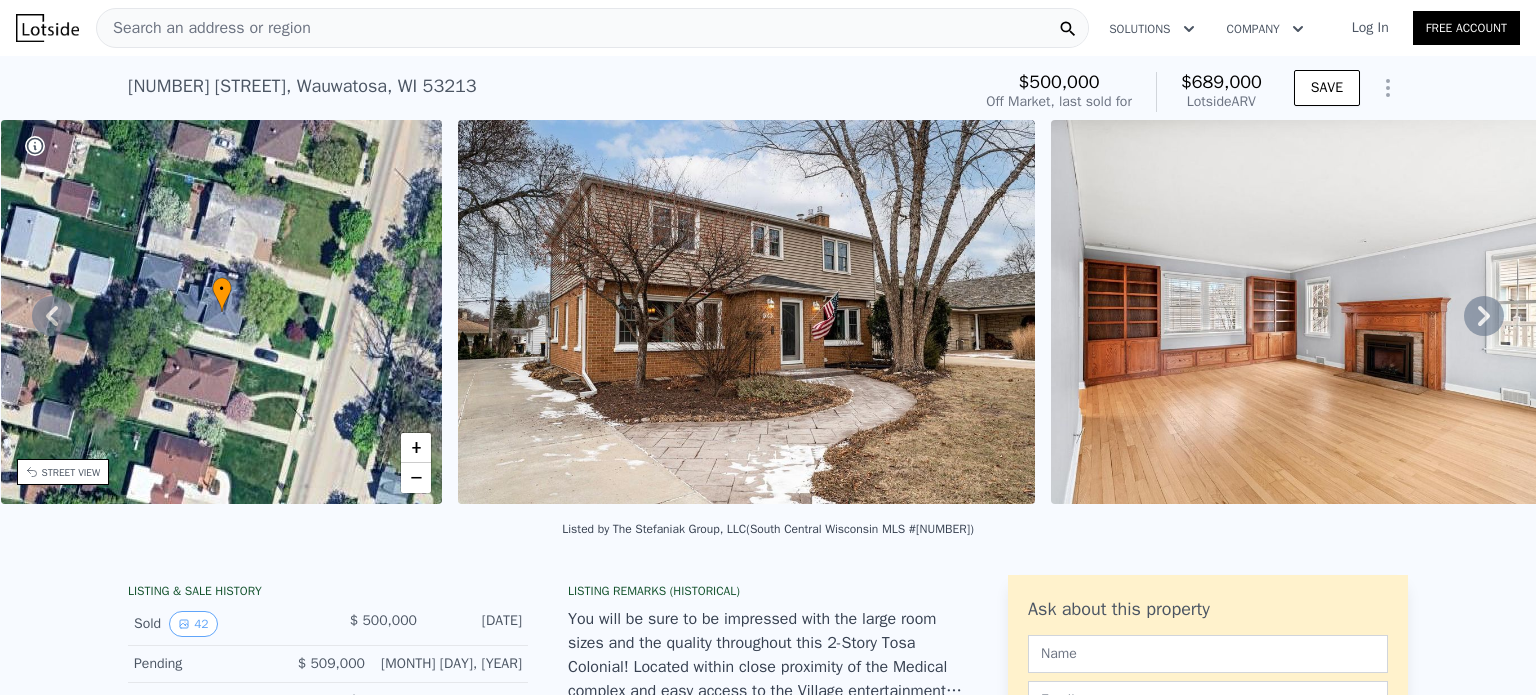 click at bounding box center [1339, 312] 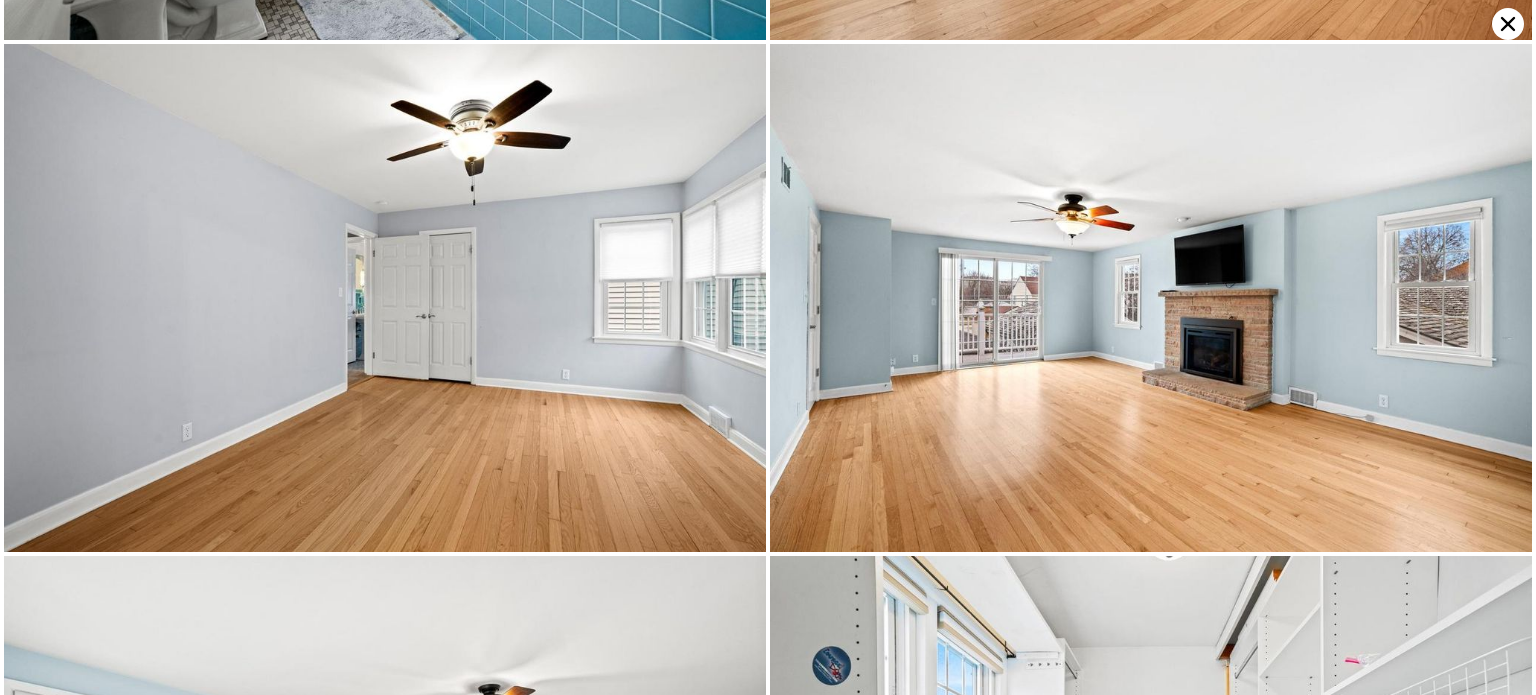 scroll, scrollTop: 4051, scrollLeft: 0, axis: vertical 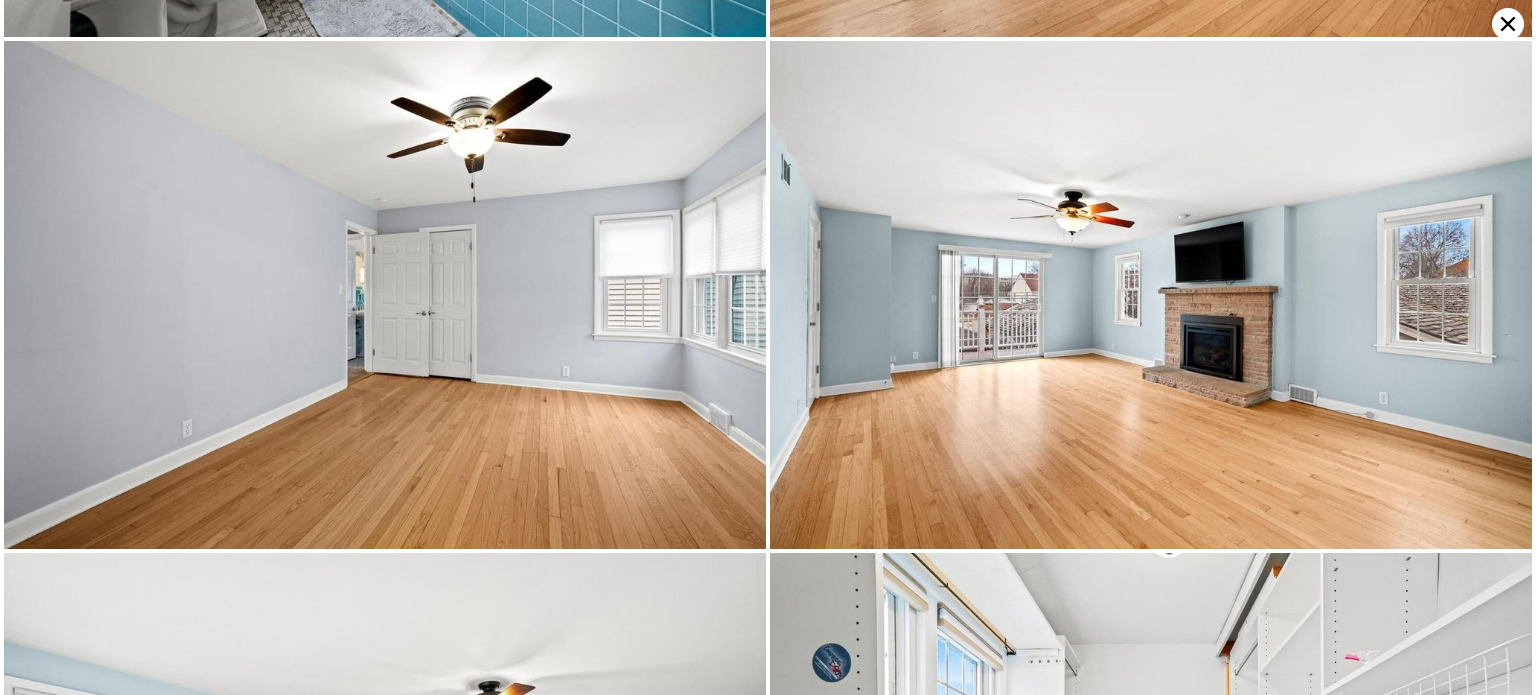 click 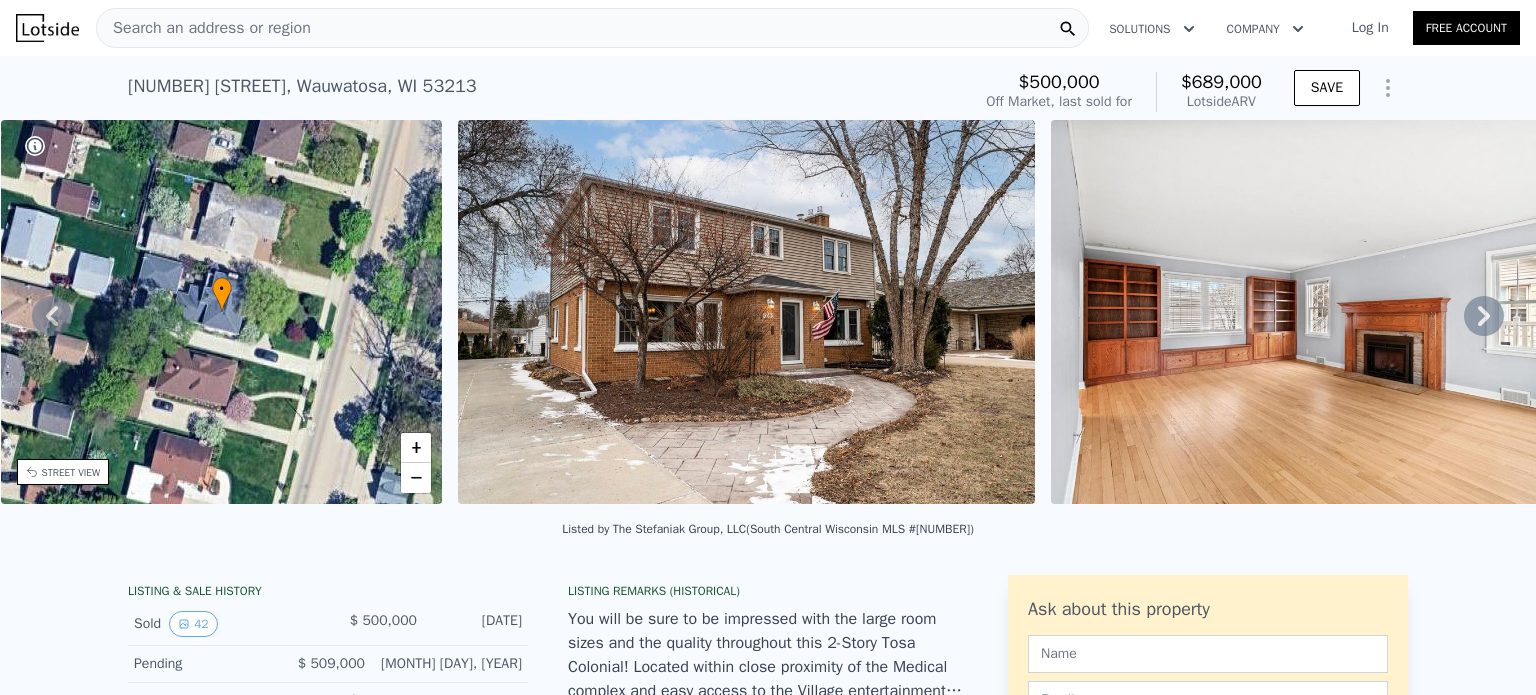 click on "Search an address or region" at bounding box center (592, 28) 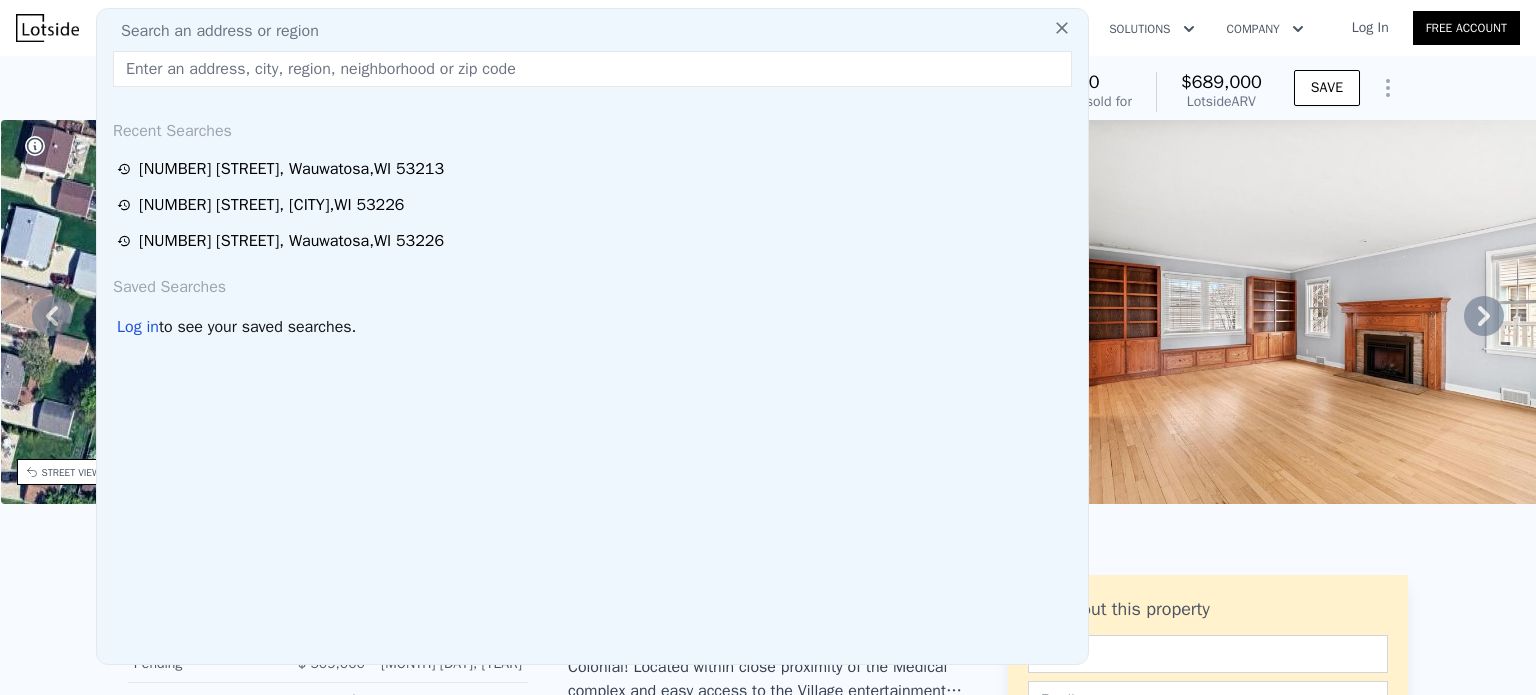 click at bounding box center [592, 69] 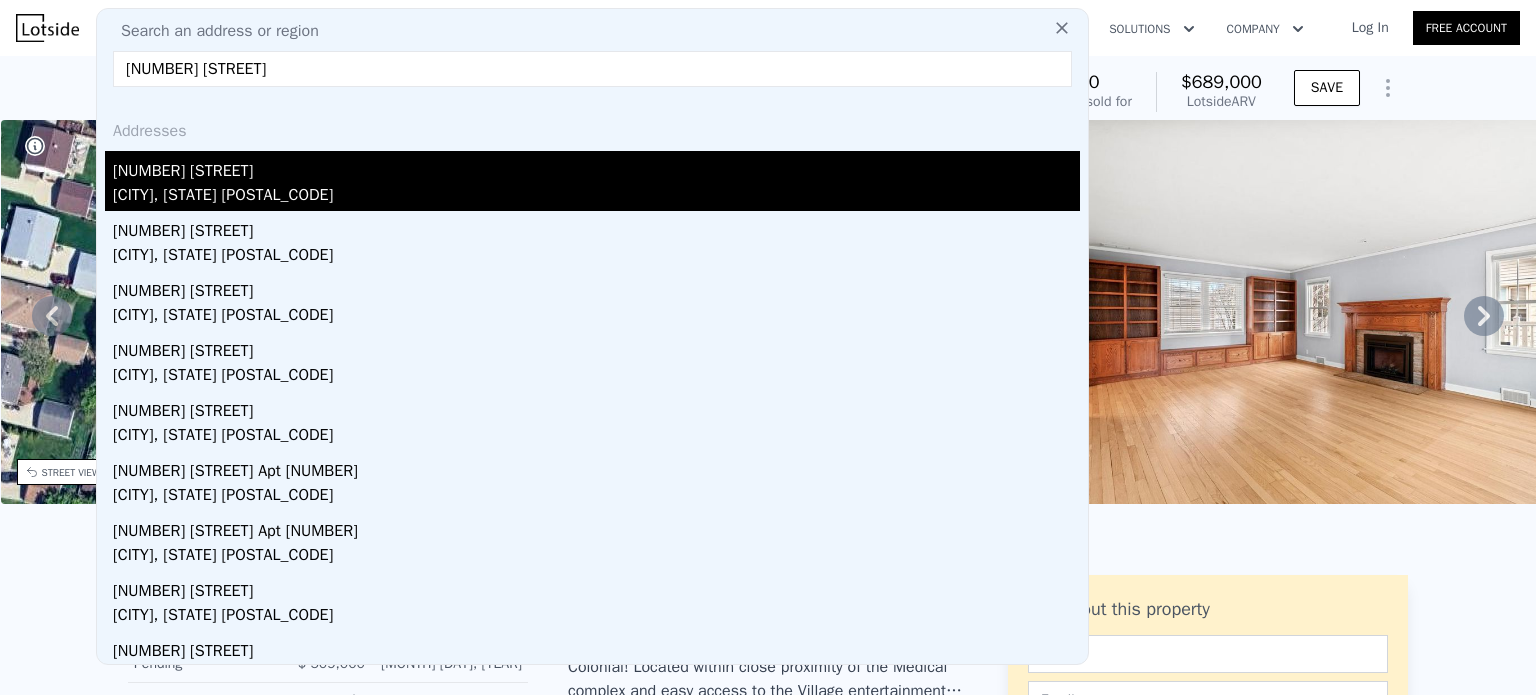 type on "[NUMBER] [STREET]" 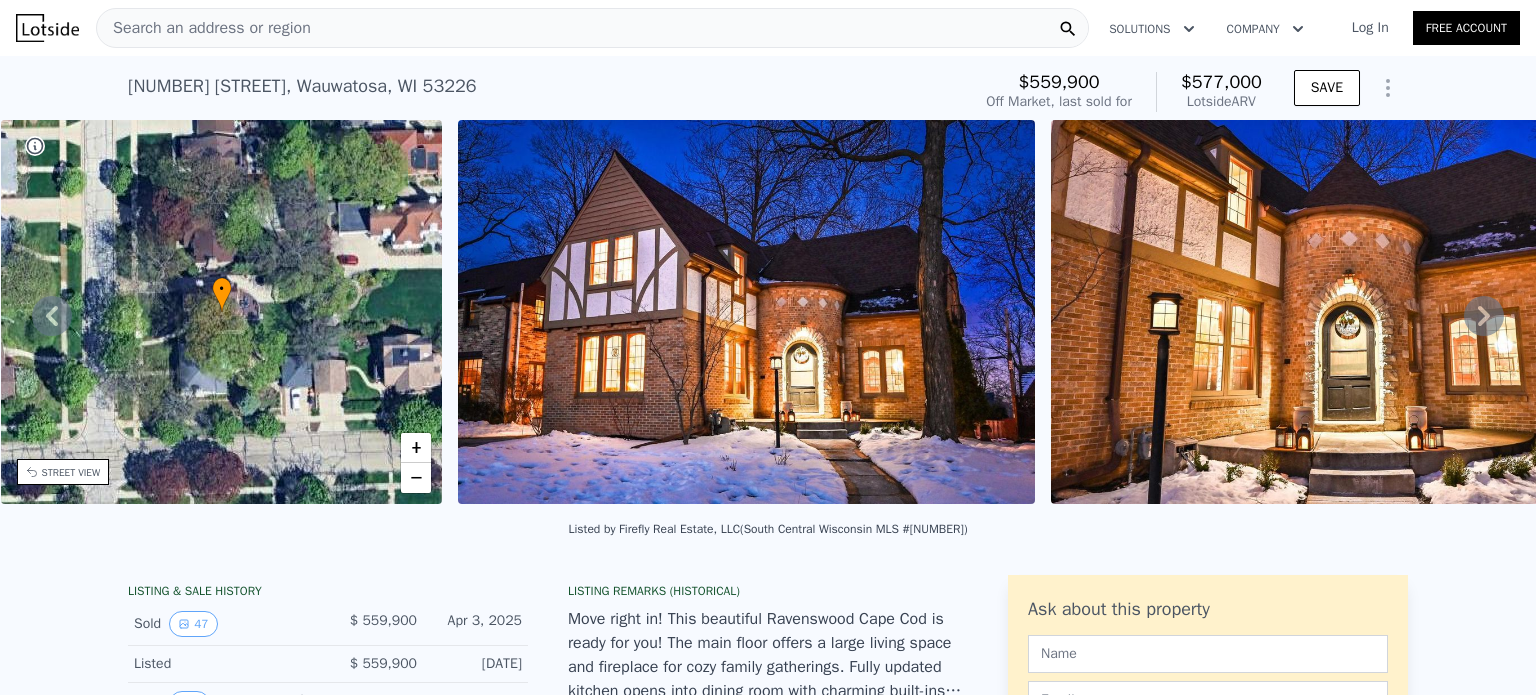 click at bounding box center [1339, 312] 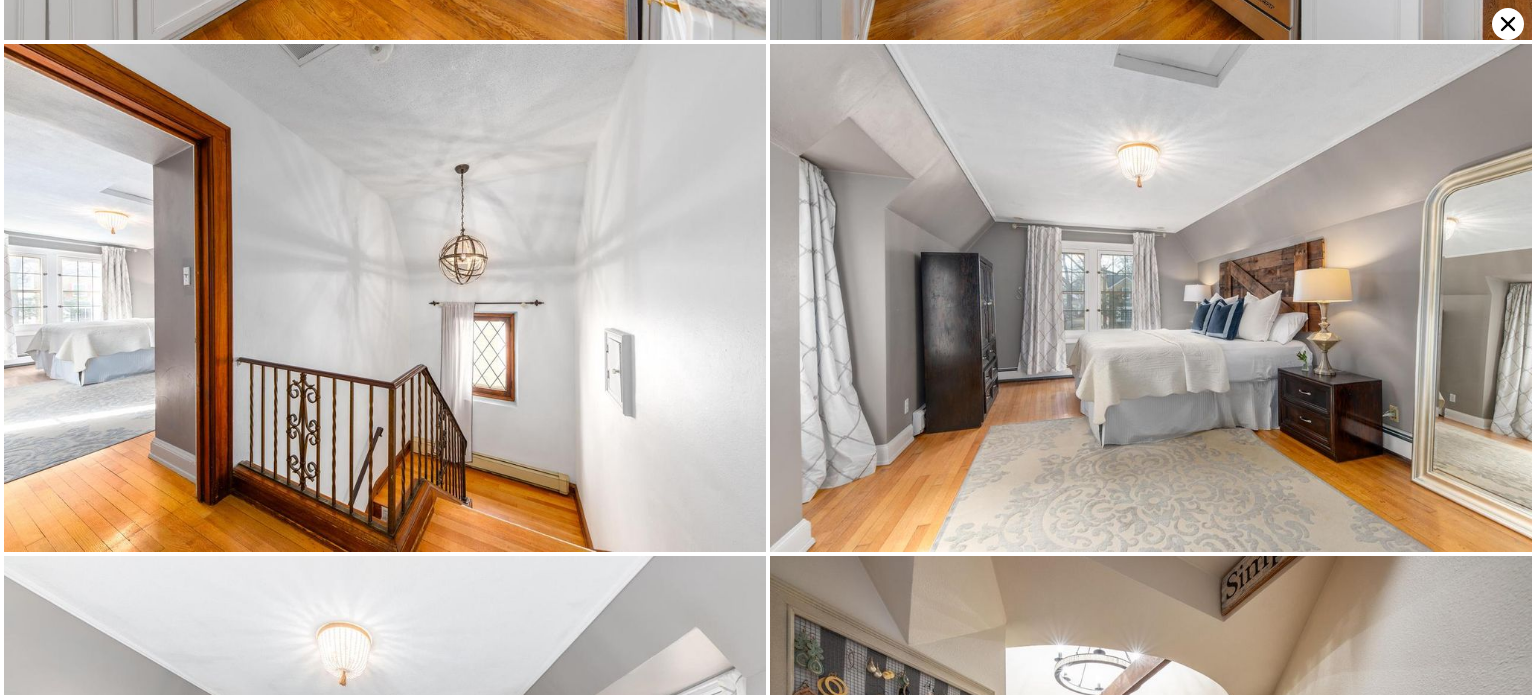 scroll, scrollTop: 4051, scrollLeft: 0, axis: vertical 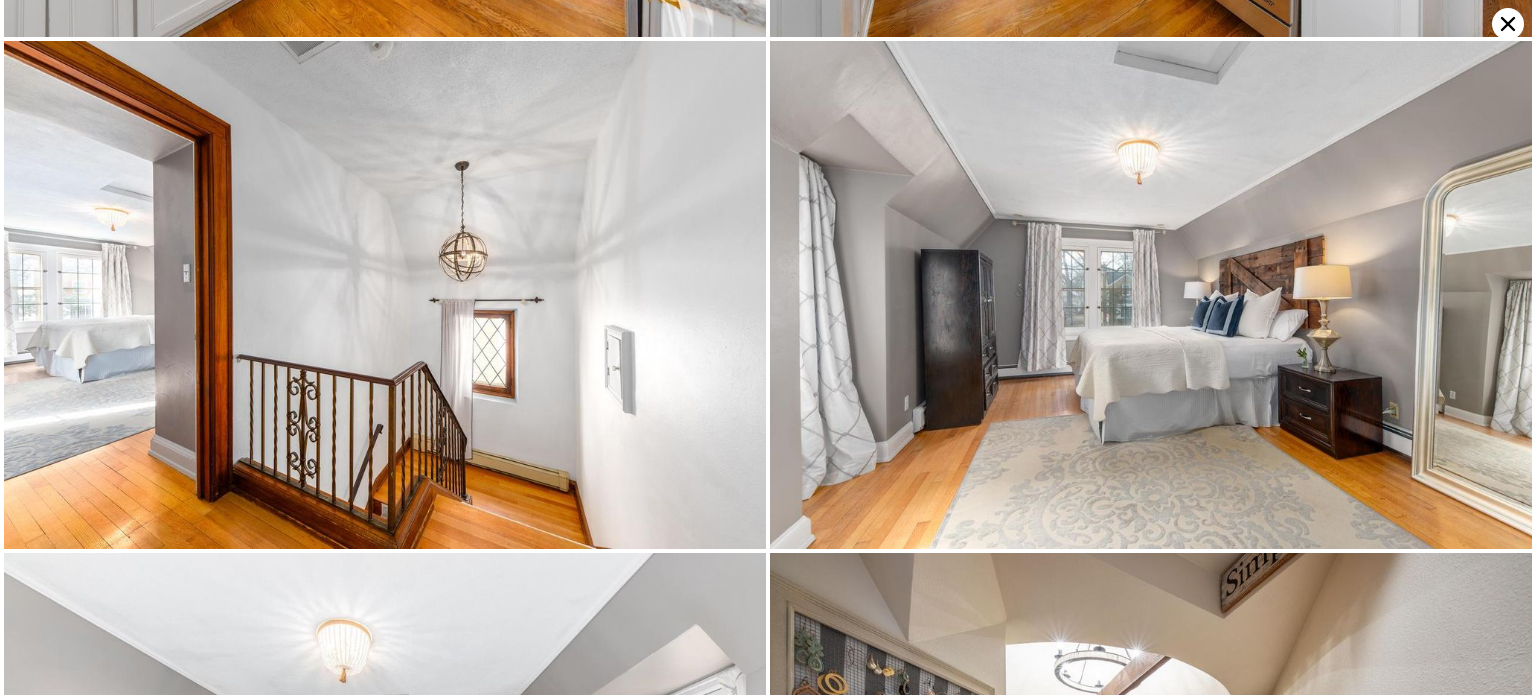 click 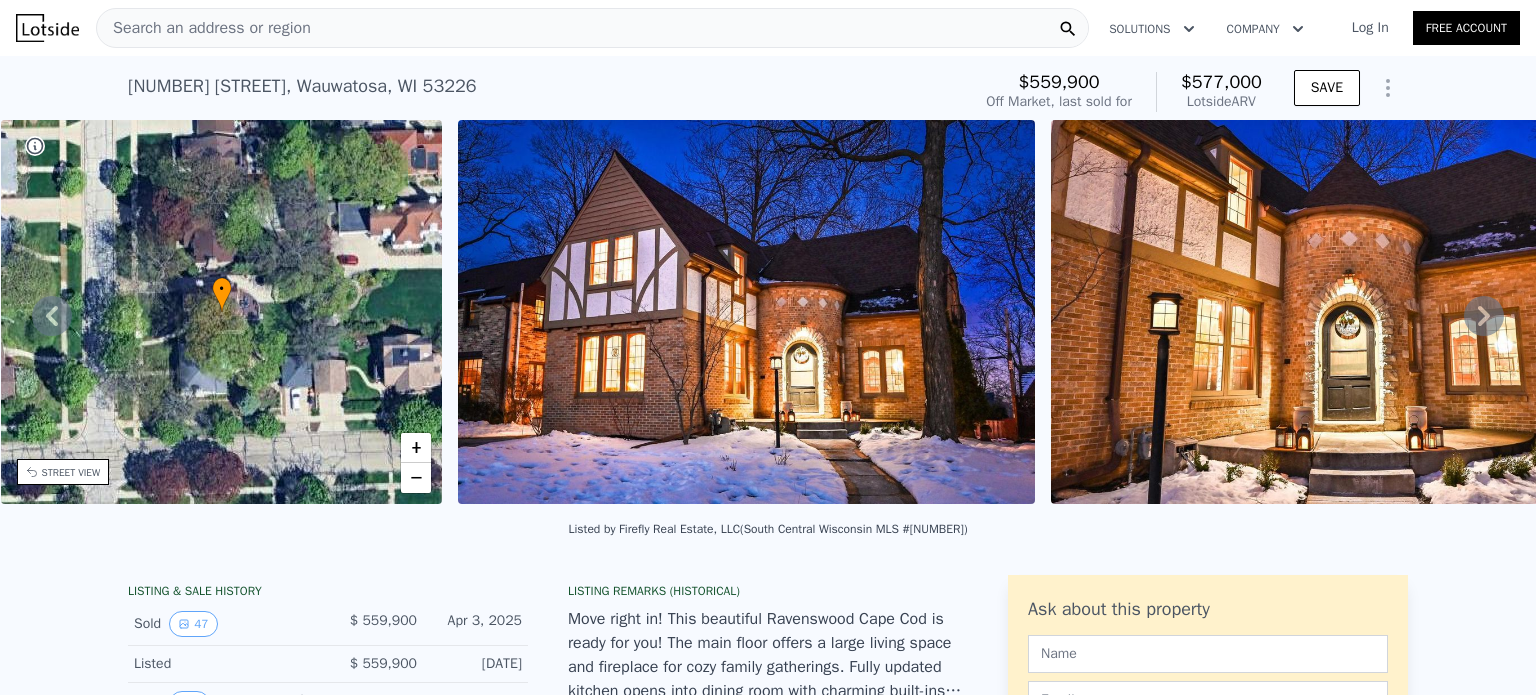 click on "Search an address or region" at bounding box center [592, 28] 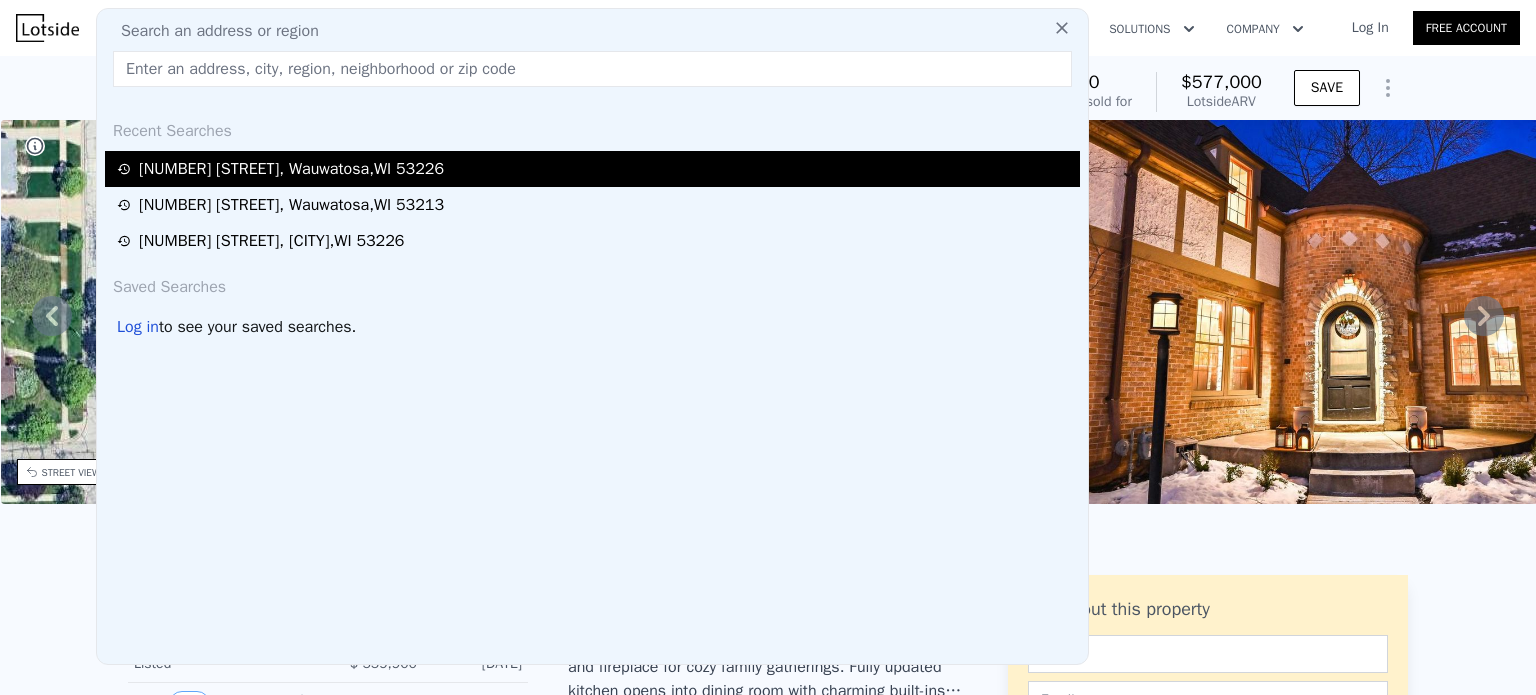 click on "[NUMBER] [STREET] ,   [CITY] ,  [STATE]   [POSTAL_CODE]" at bounding box center (595, 169) 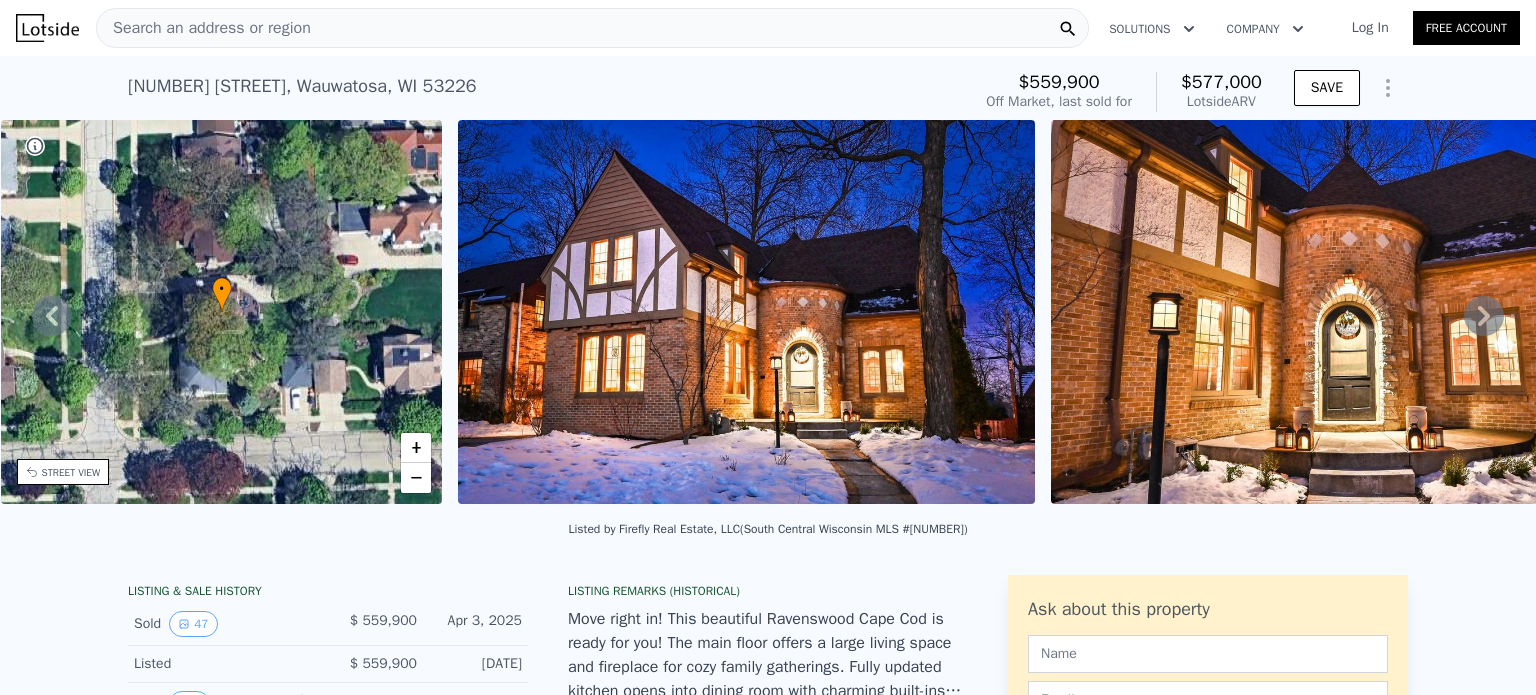 click on "Search an address or region" at bounding box center (592, 28) 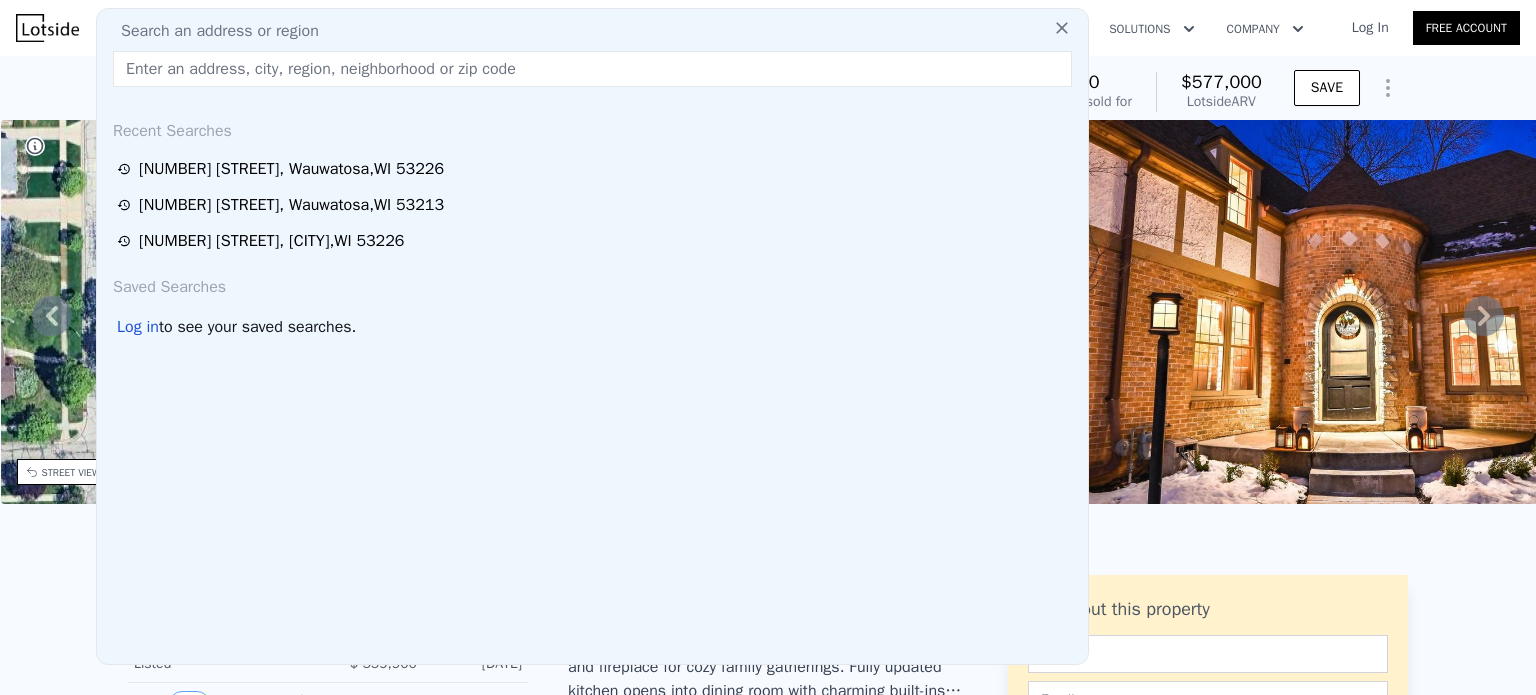 click at bounding box center (592, 69) 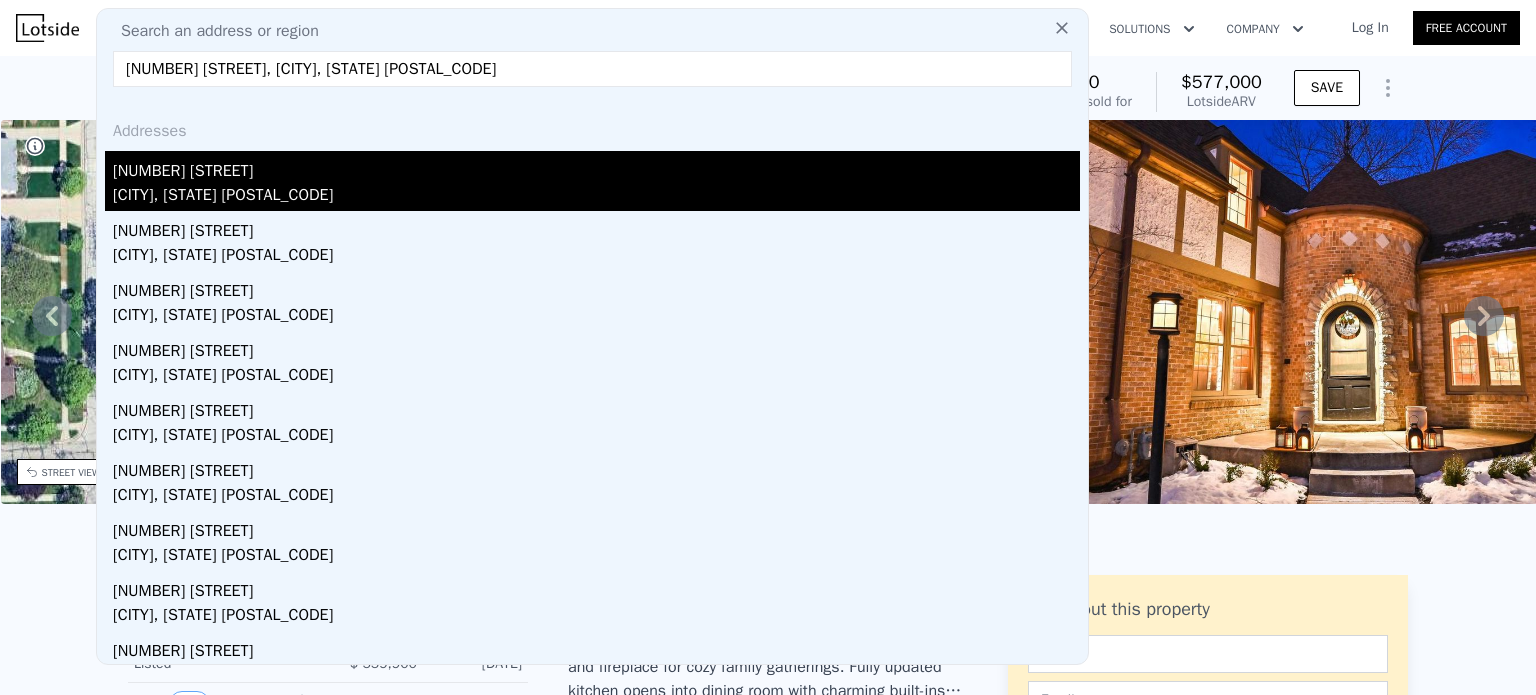 type on "[NUMBER] [STREET], [CITY], [STATE] [POSTAL_CODE]" 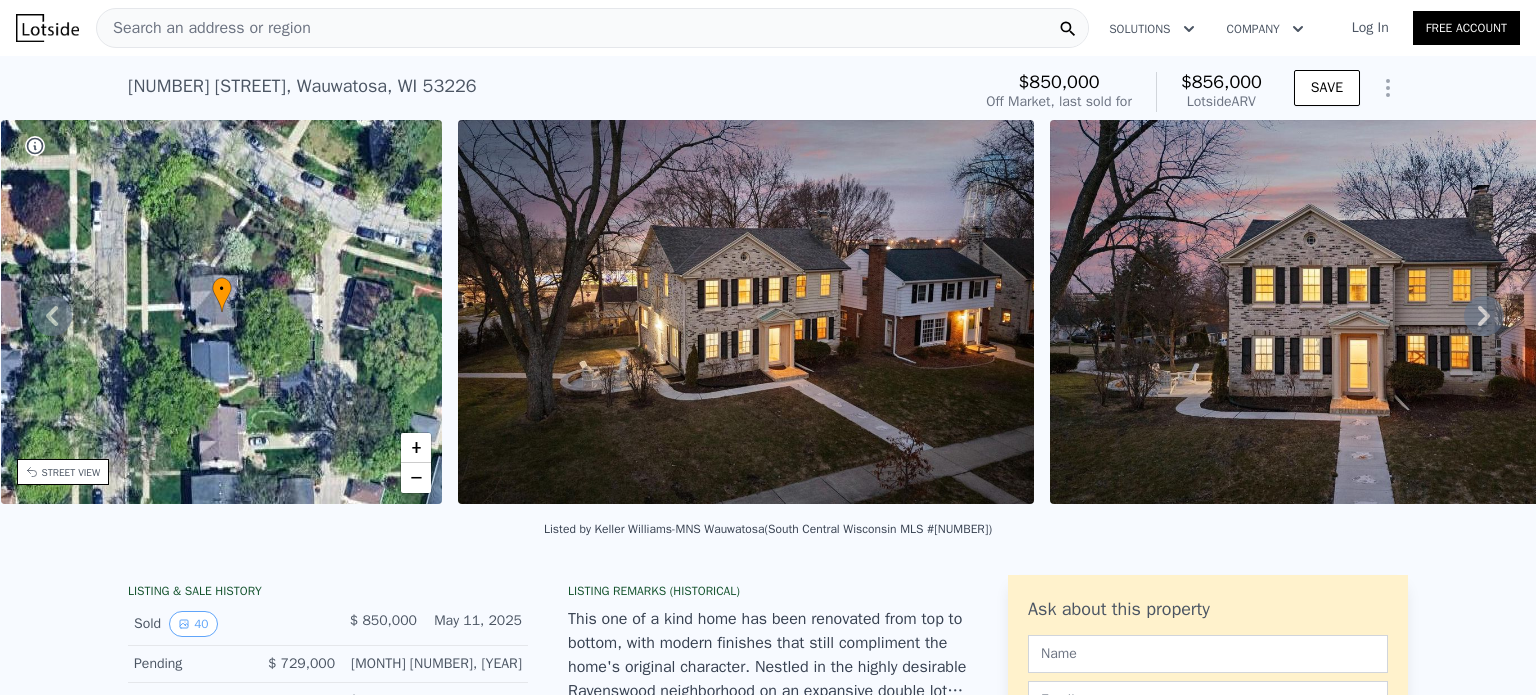 click at bounding box center (1338, 312) 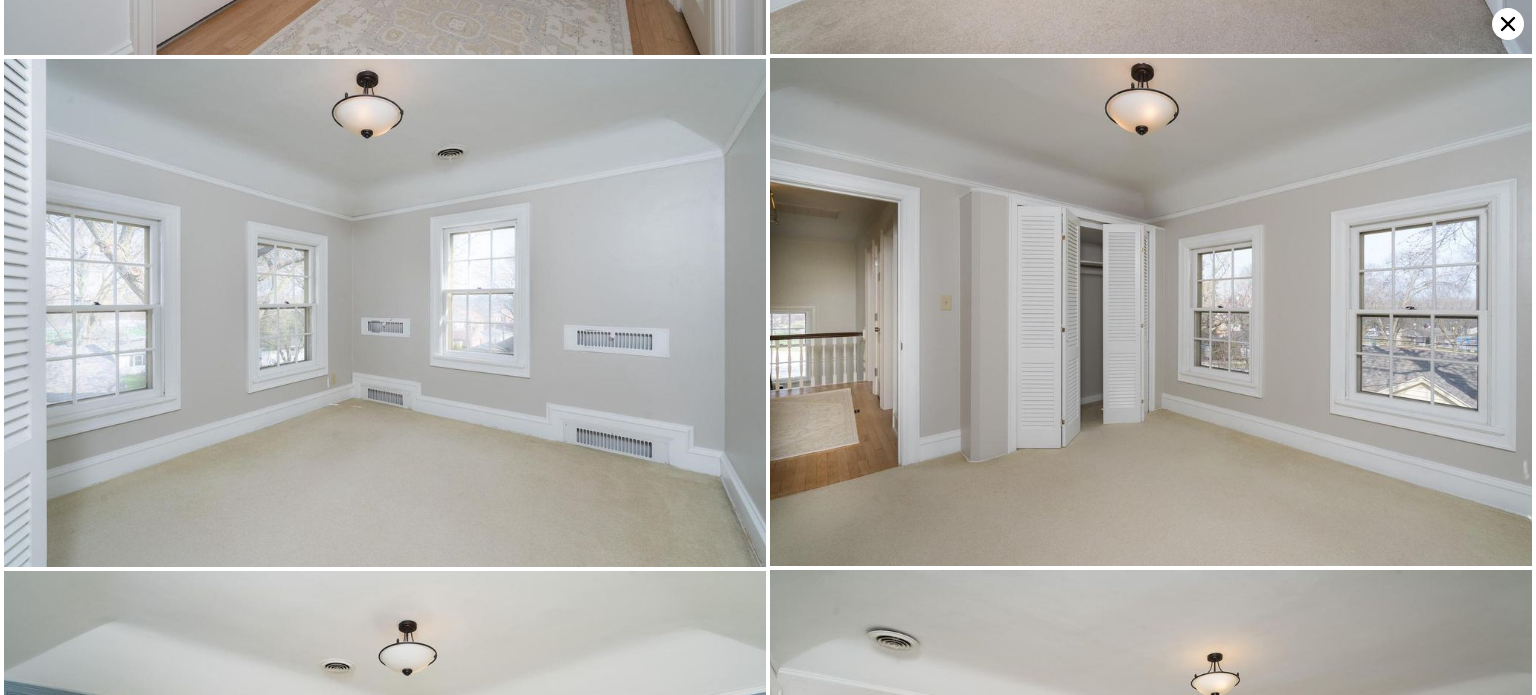 scroll, scrollTop: 5580, scrollLeft: 0, axis: vertical 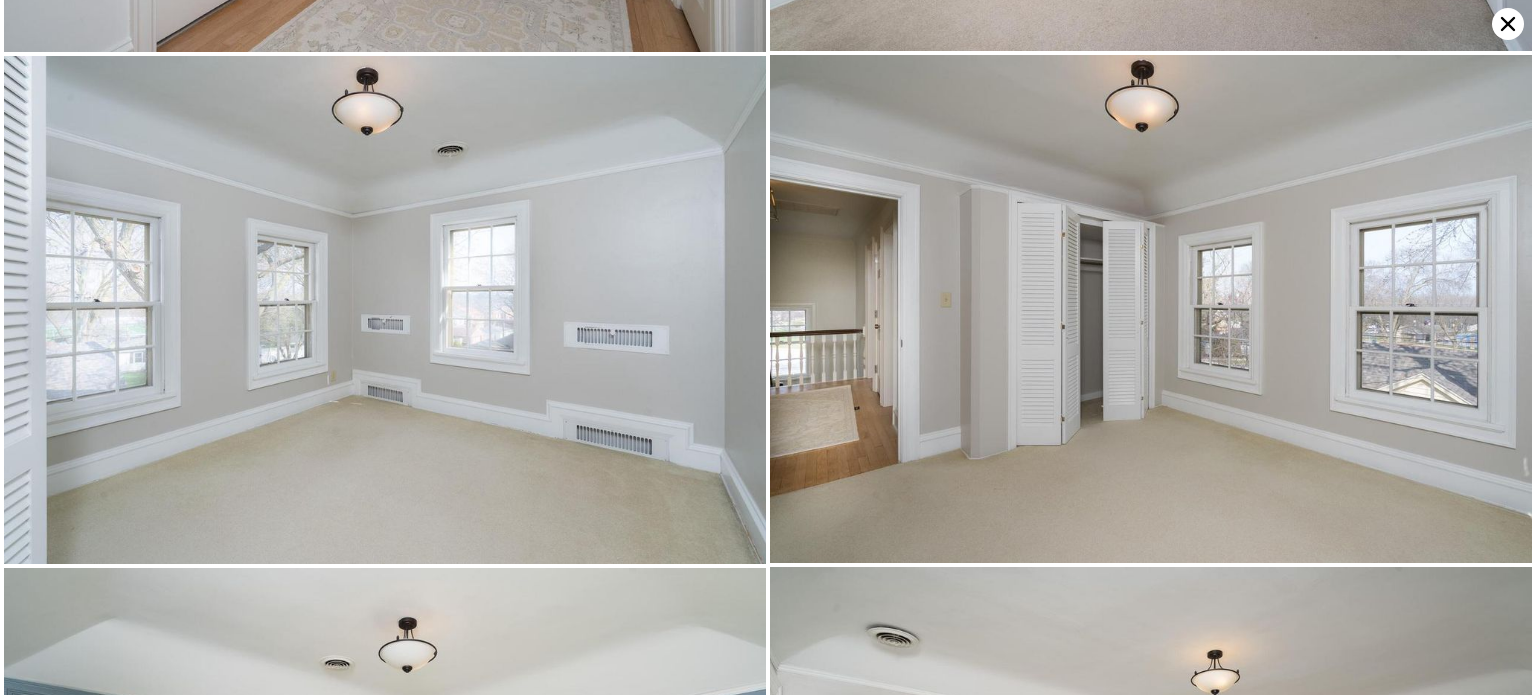 click 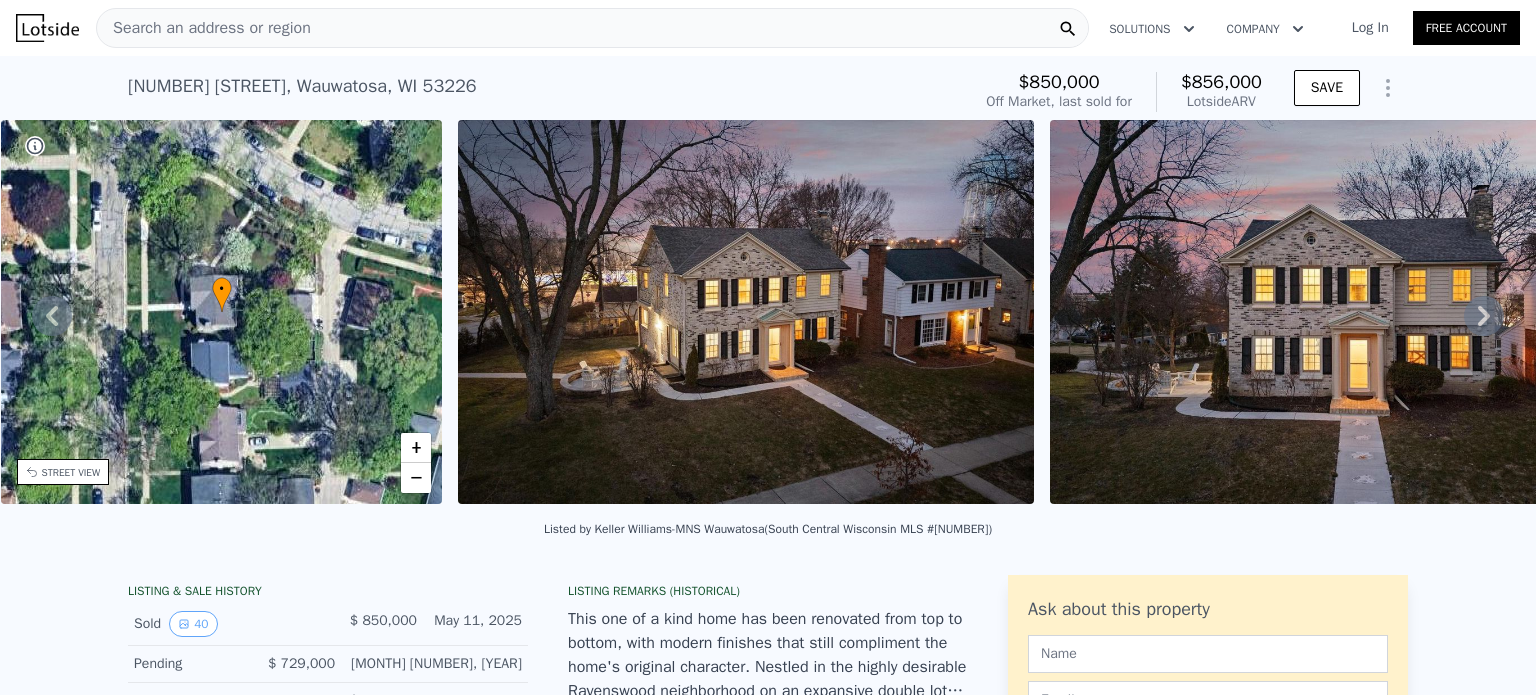click 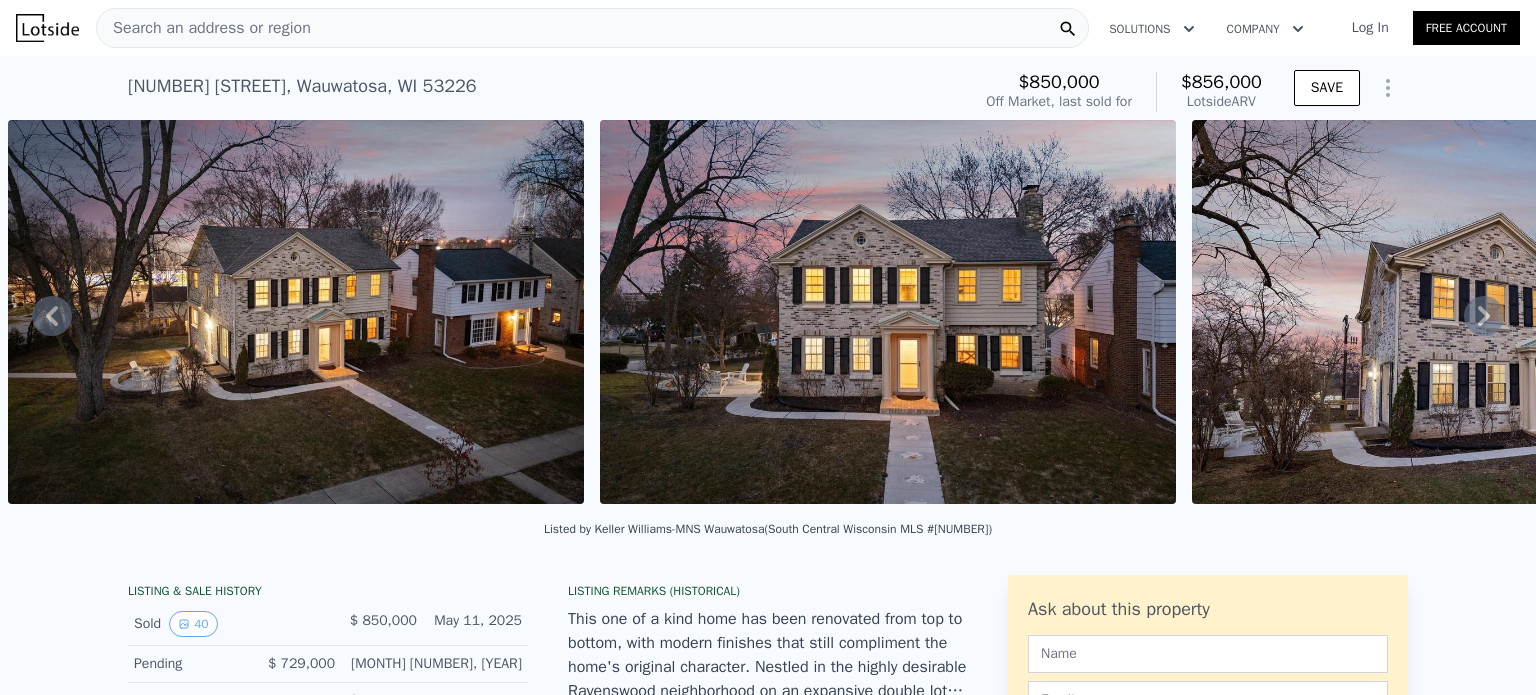 click 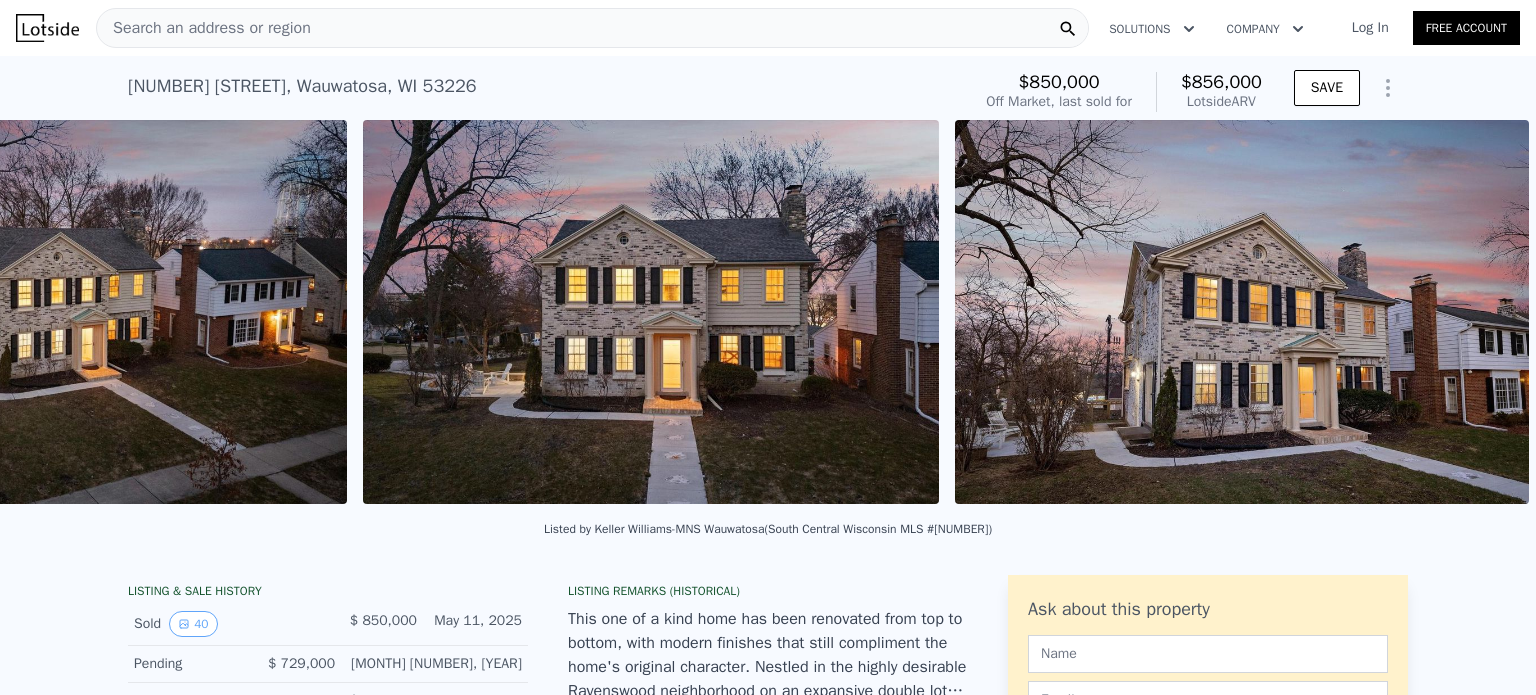 scroll, scrollTop: 0, scrollLeft: 1507, axis: horizontal 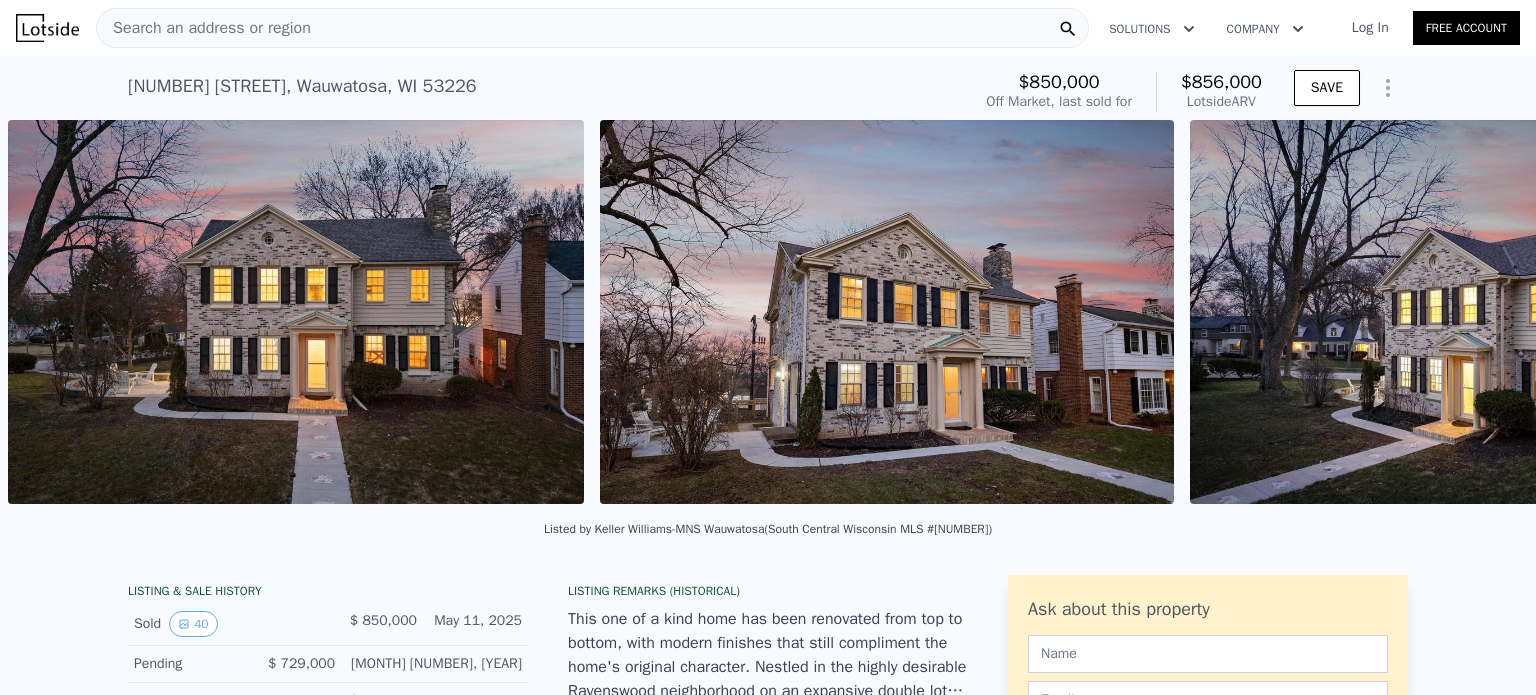 click at bounding box center [1478, 312] 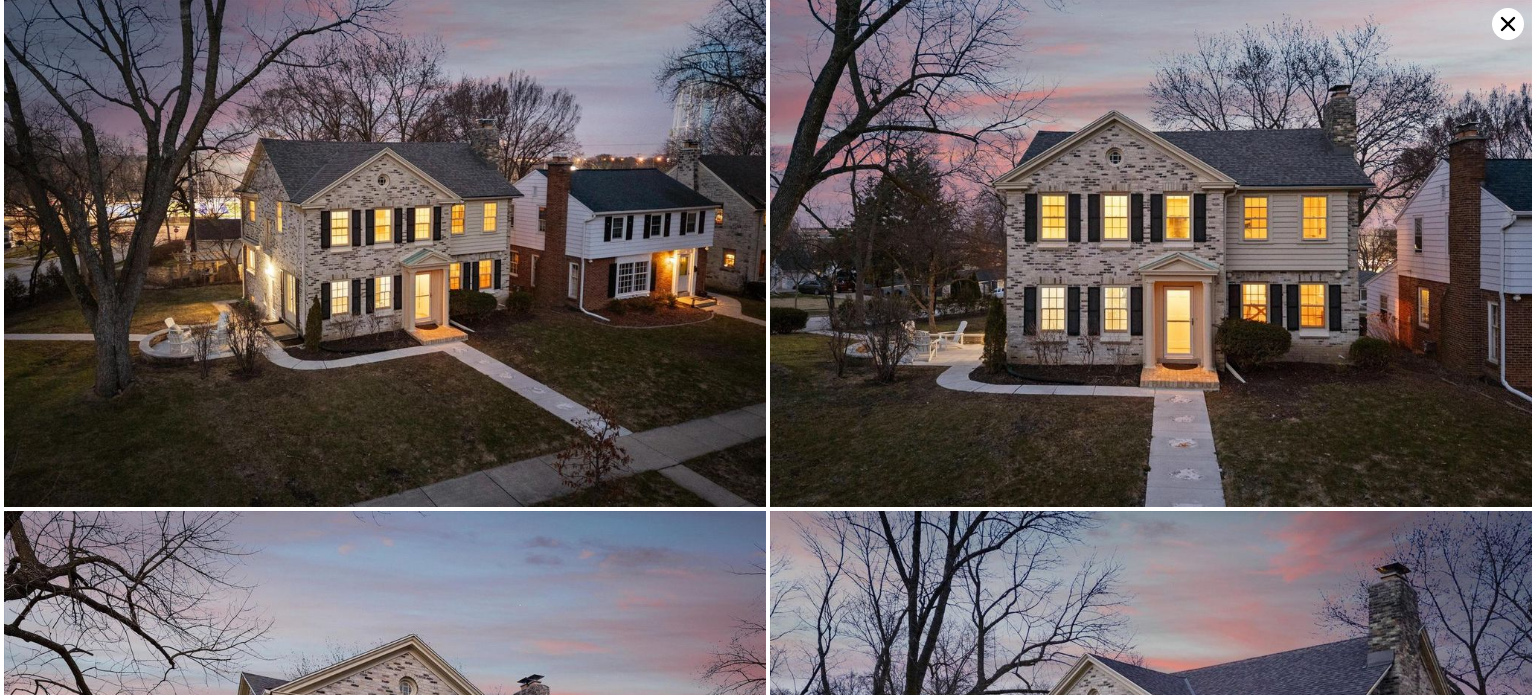 scroll, scrollTop: 0, scrollLeft: 0, axis: both 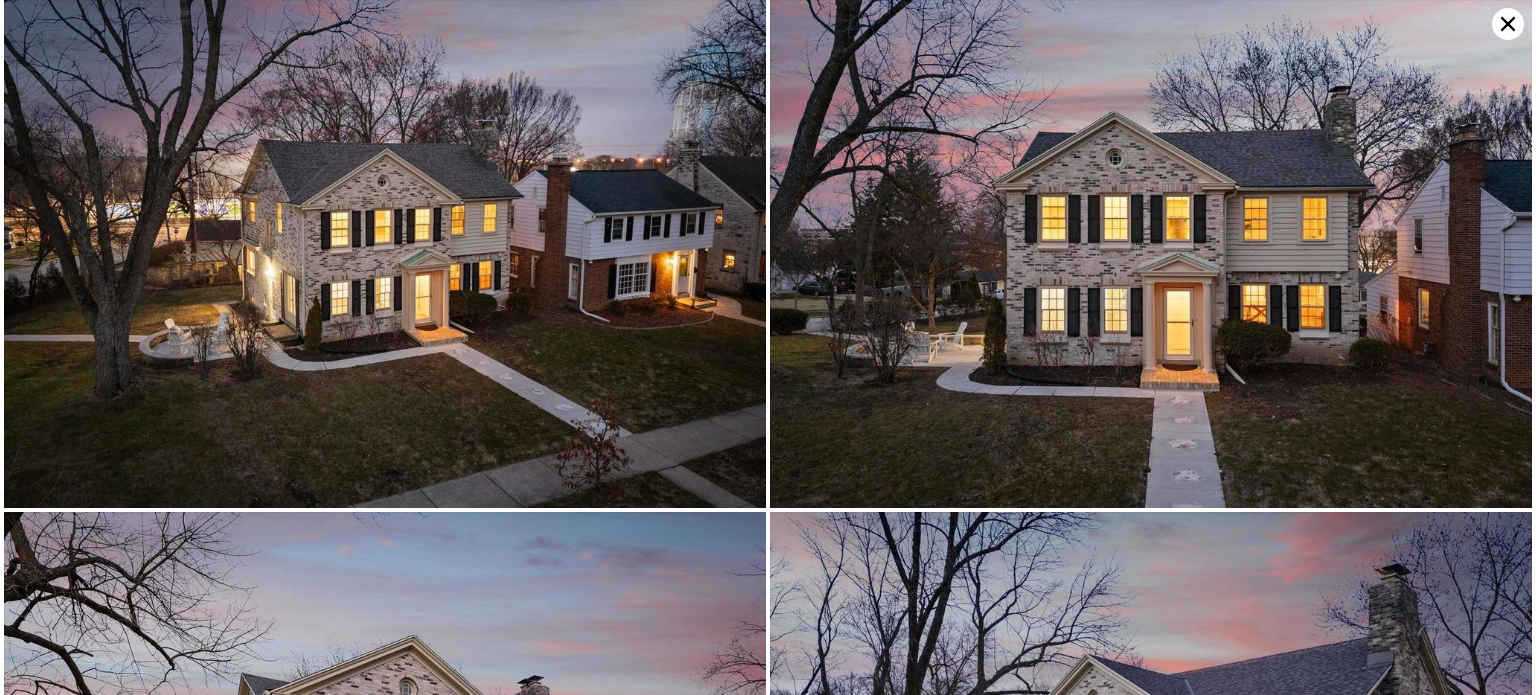 click 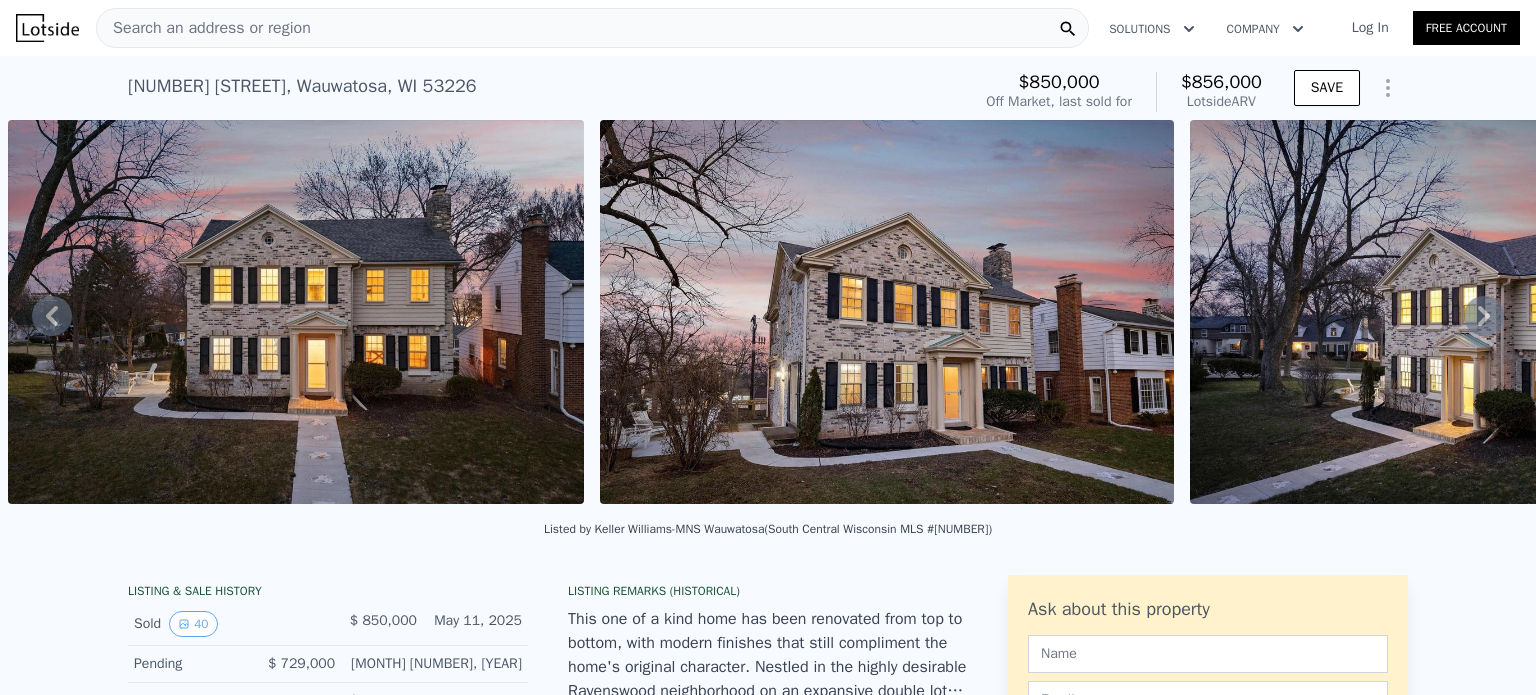 click on "Search an address or region" at bounding box center [592, 28] 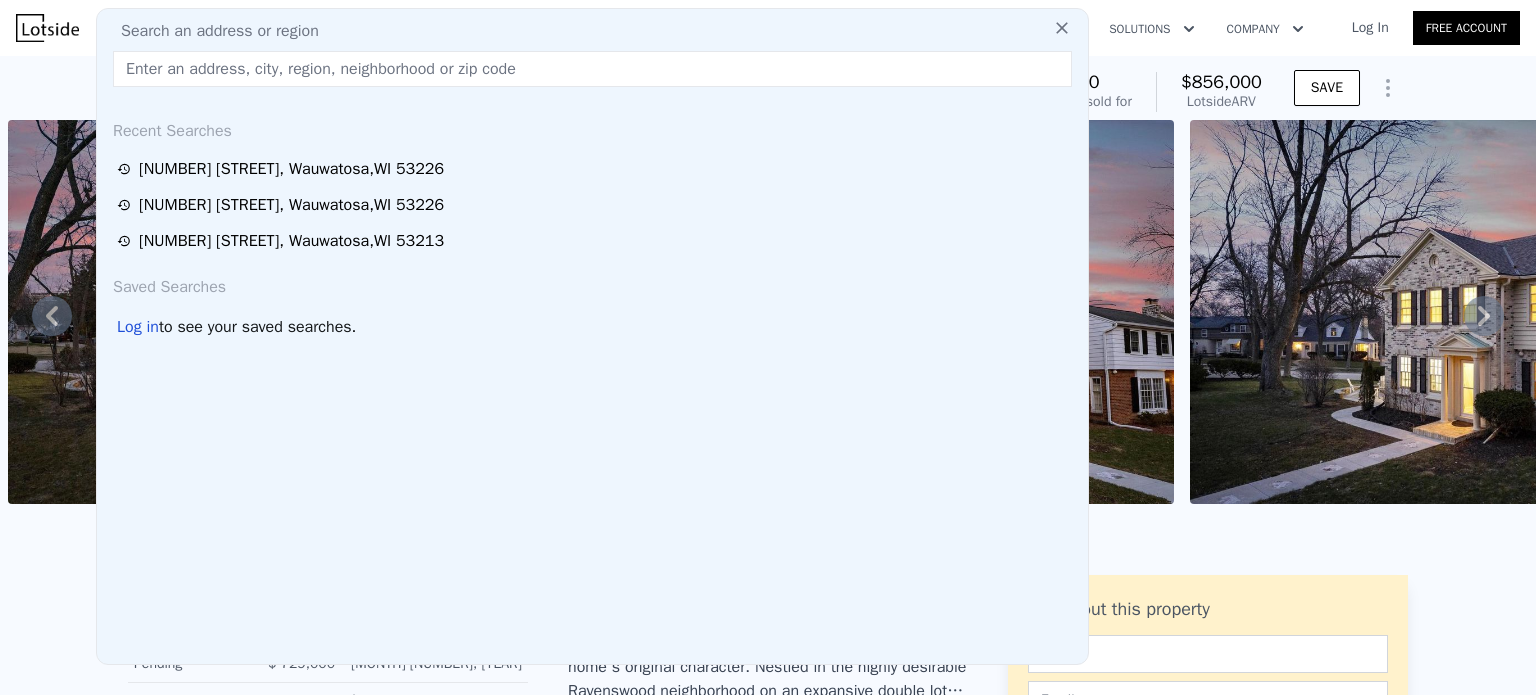 click at bounding box center [592, 69] 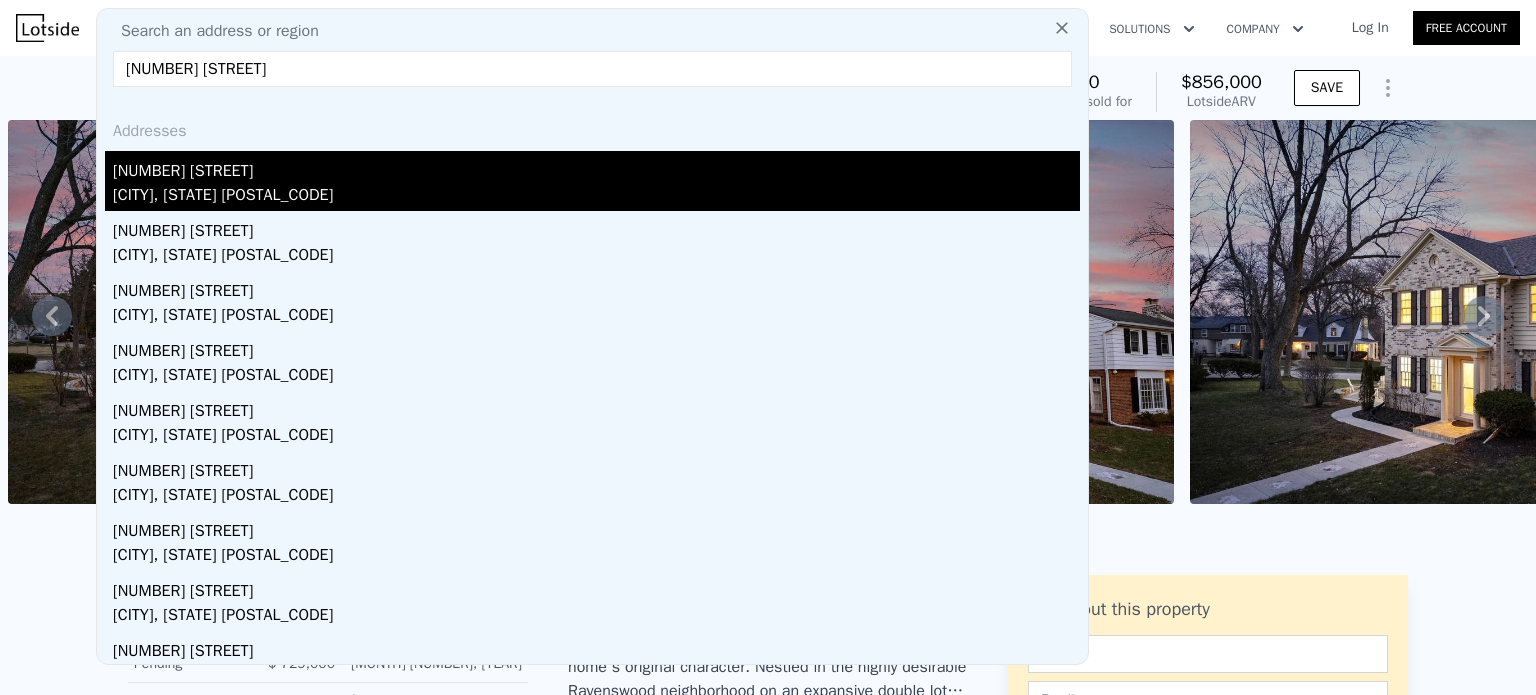 type on "[NUMBER] [STREET]" 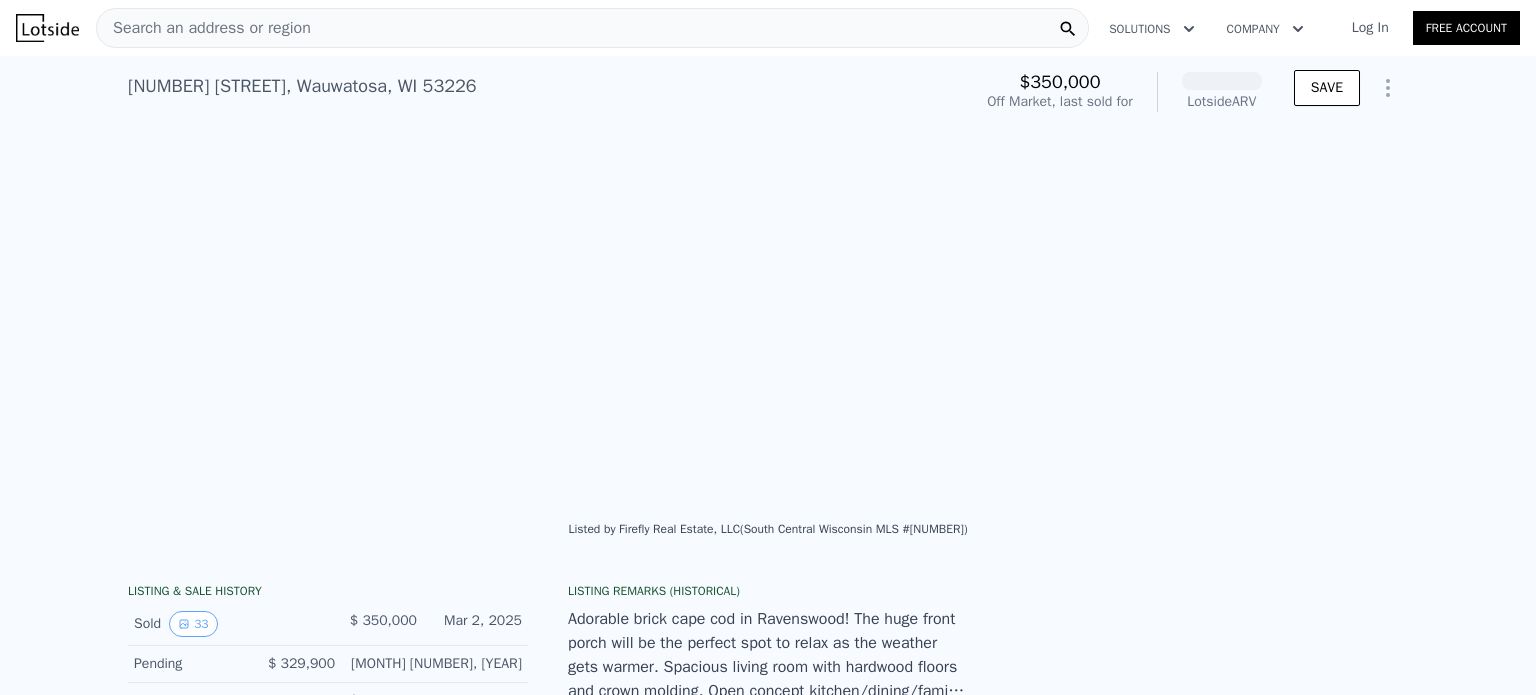 scroll, scrollTop: 0, scrollLeft: 1372, axis: horizontal 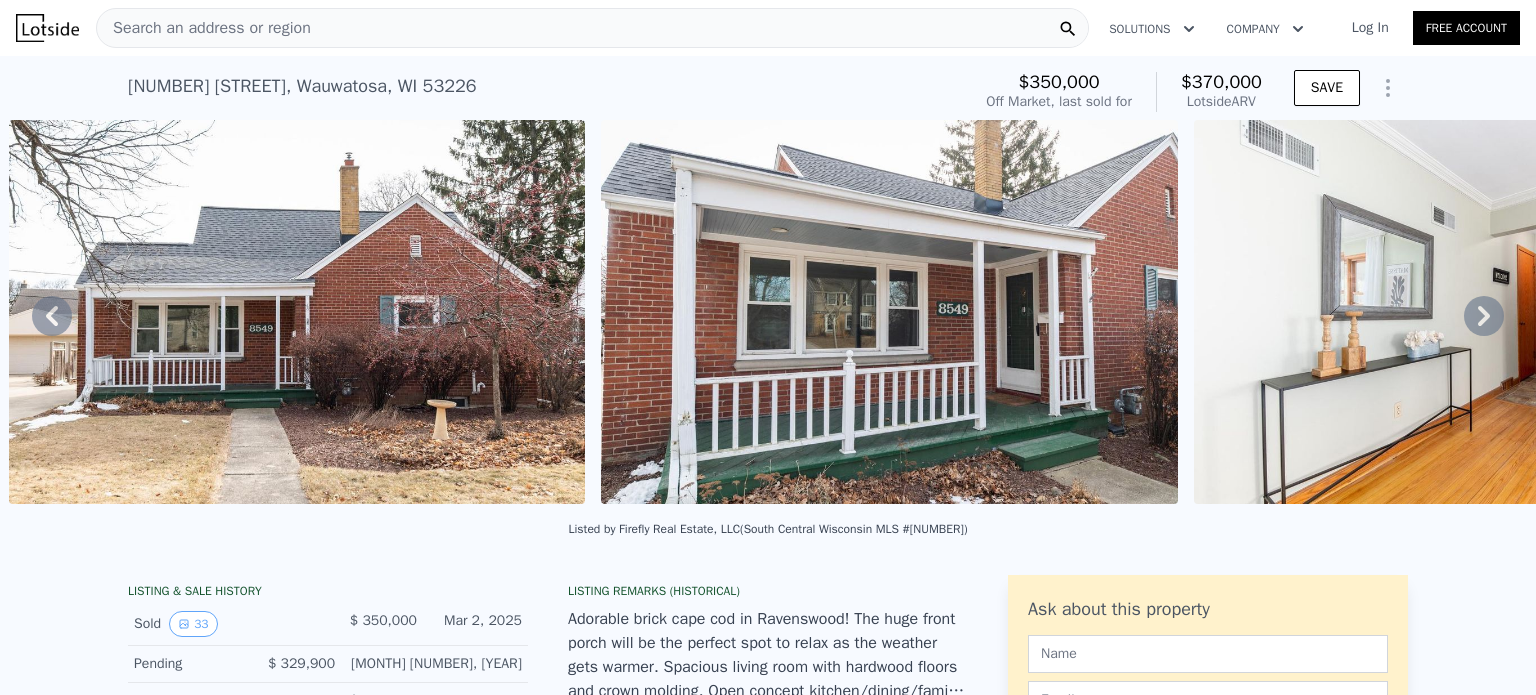 click at bounding box center [889, 312] 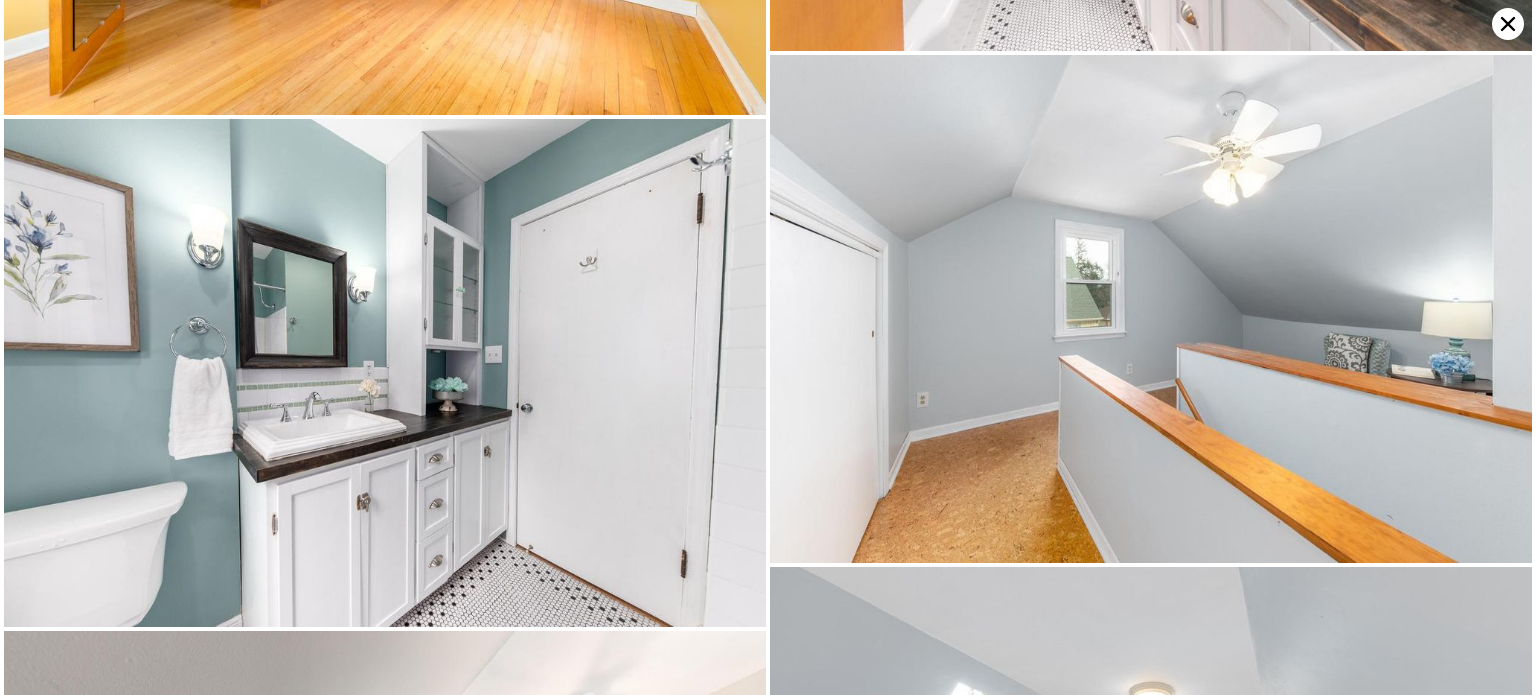 scroll, scrollTop: 5064, scrollLeft: 0, axis: vertical 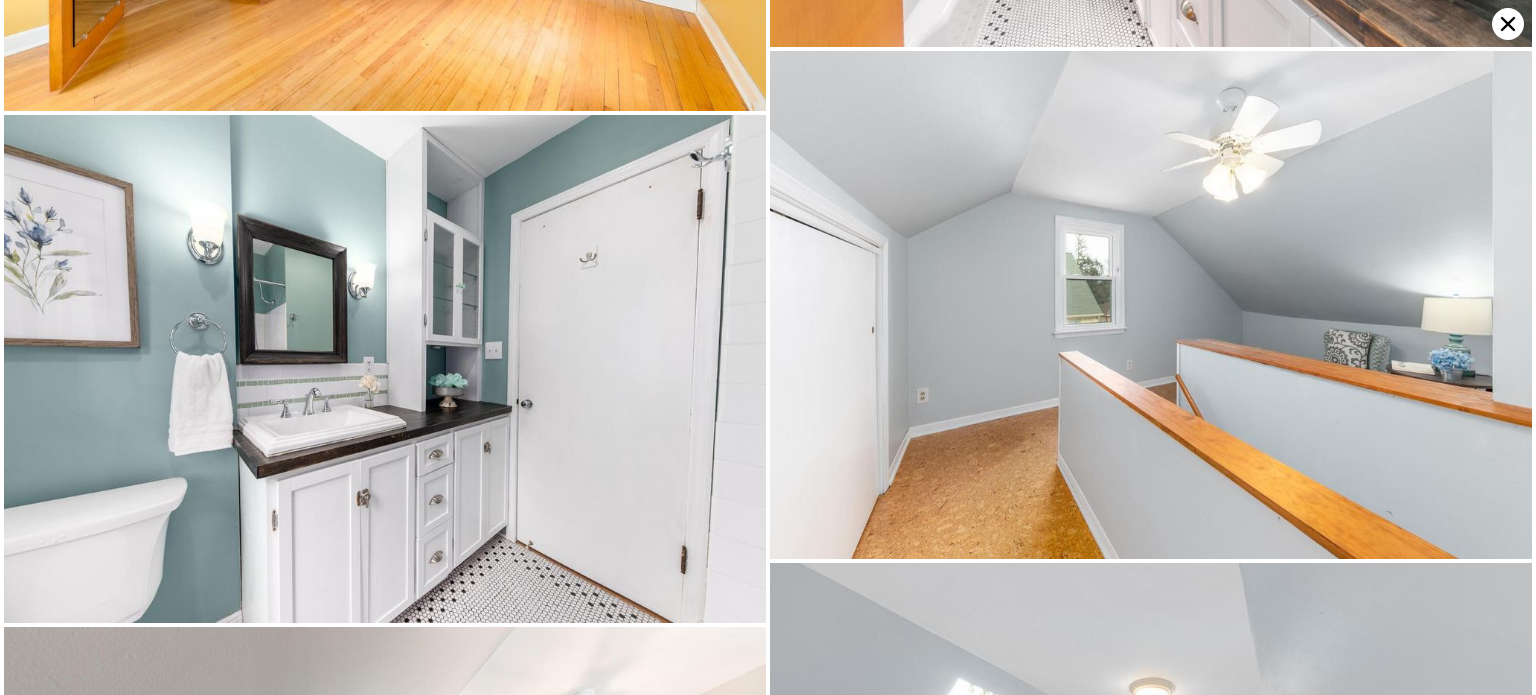 click 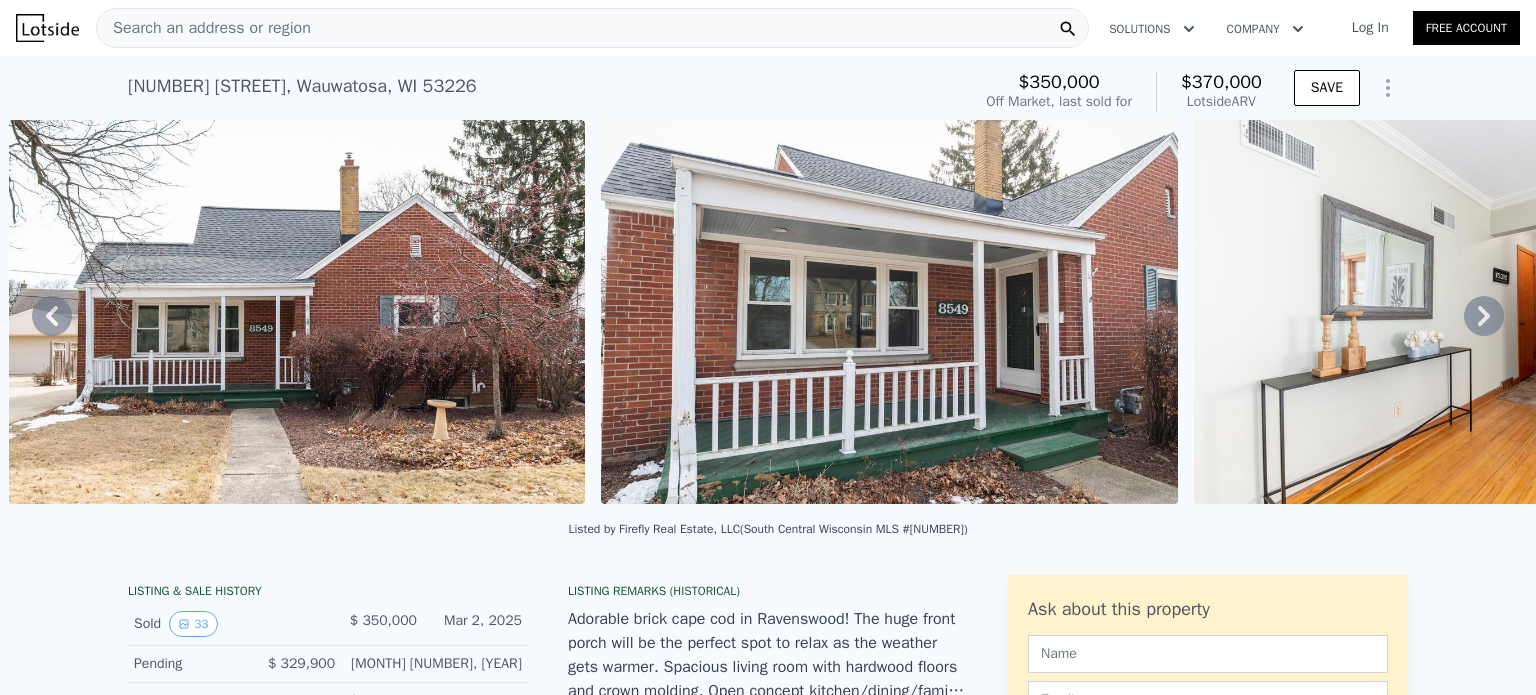 click on "Search an address or region" at bounding box center [592, 28] 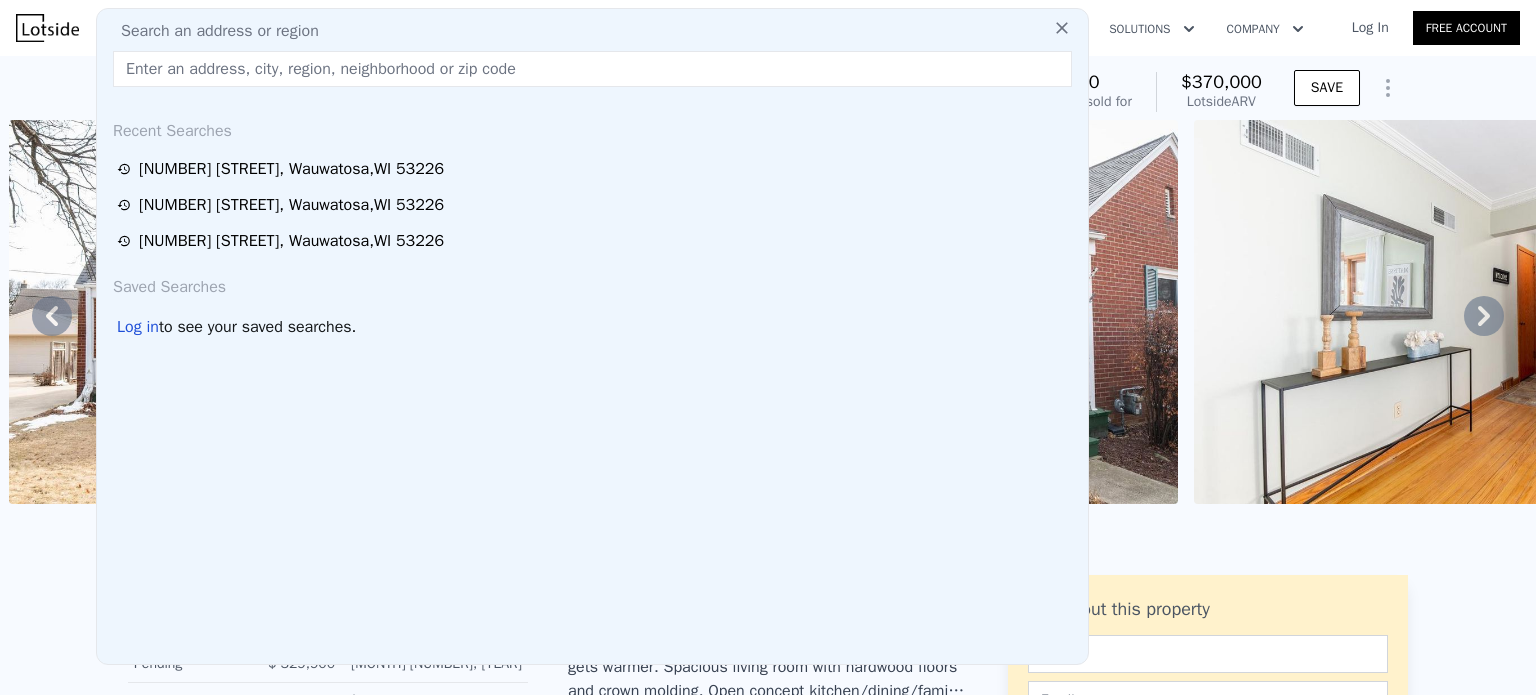 click at bounding box center [592, 69] 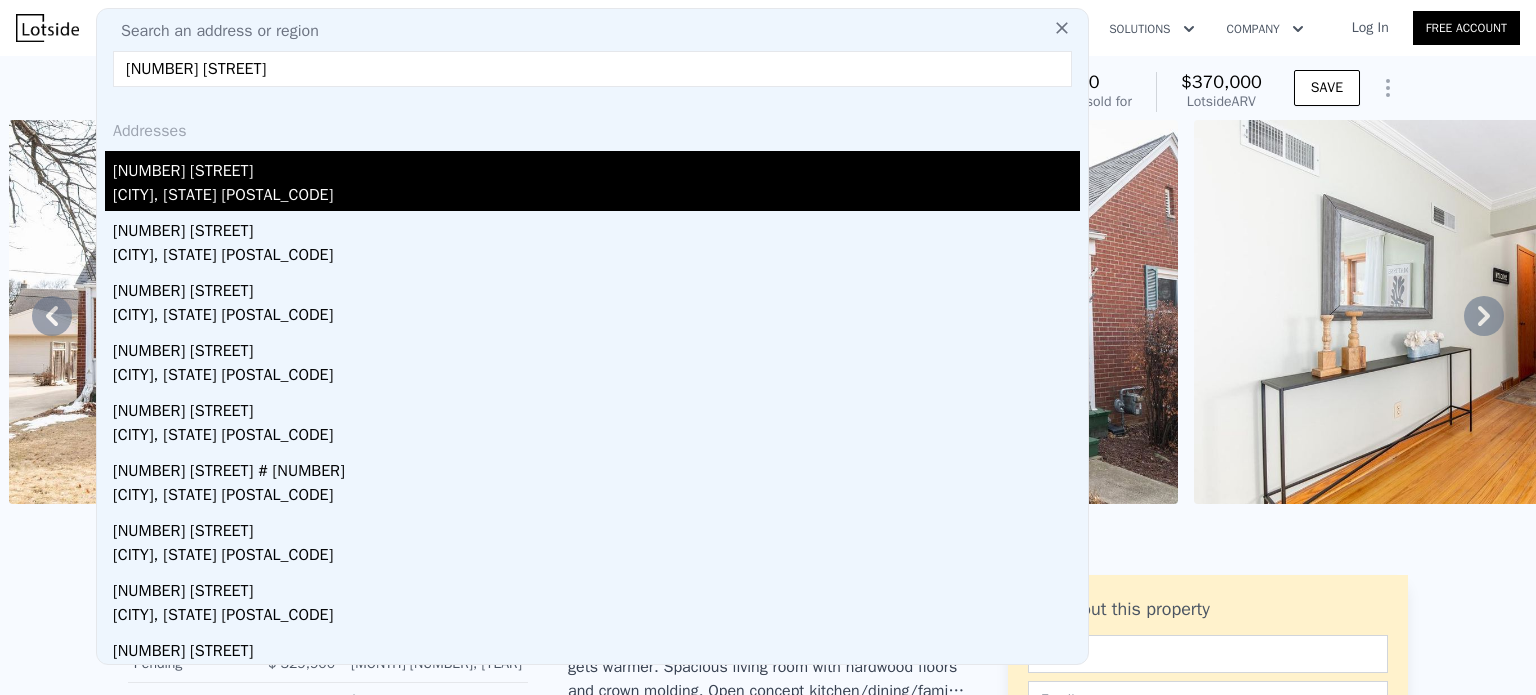 type on "[NUMBER] [STREET]" 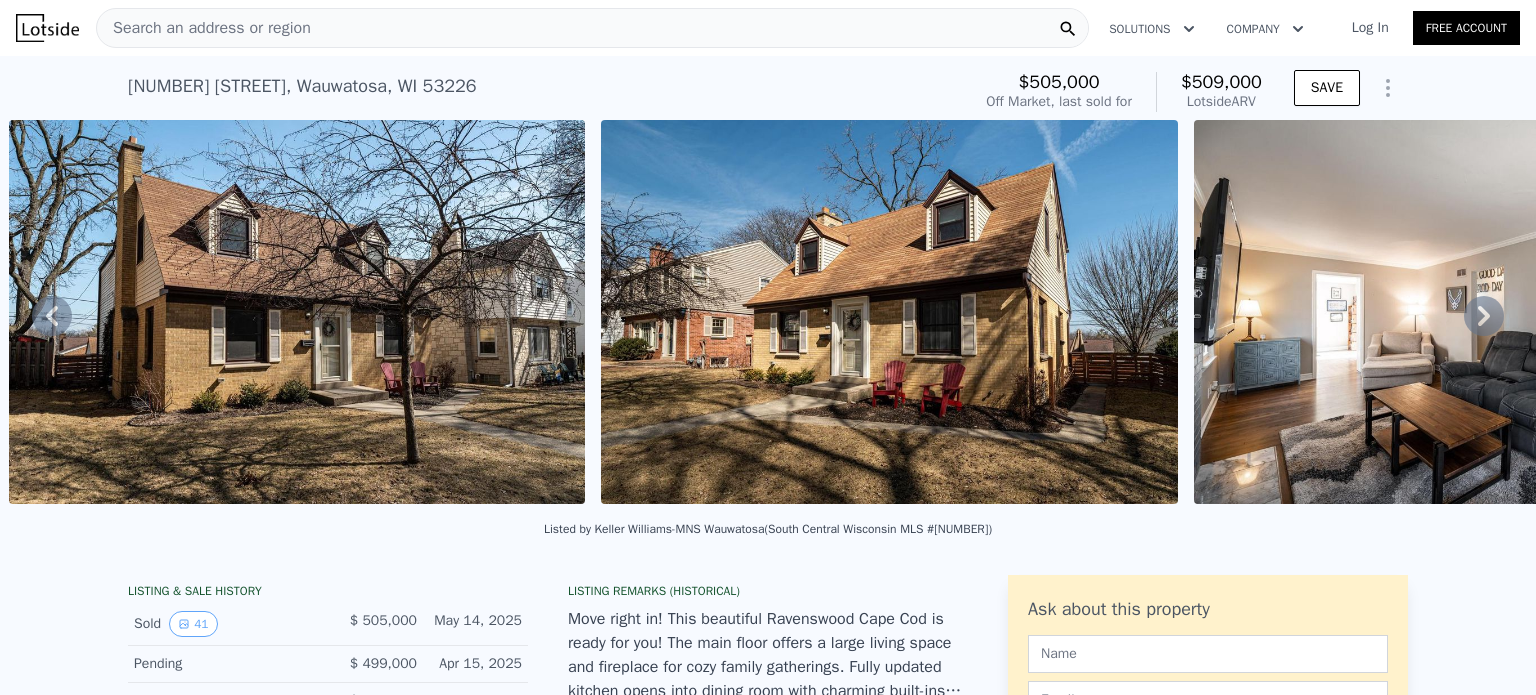 click at bounding box center [889, 312] 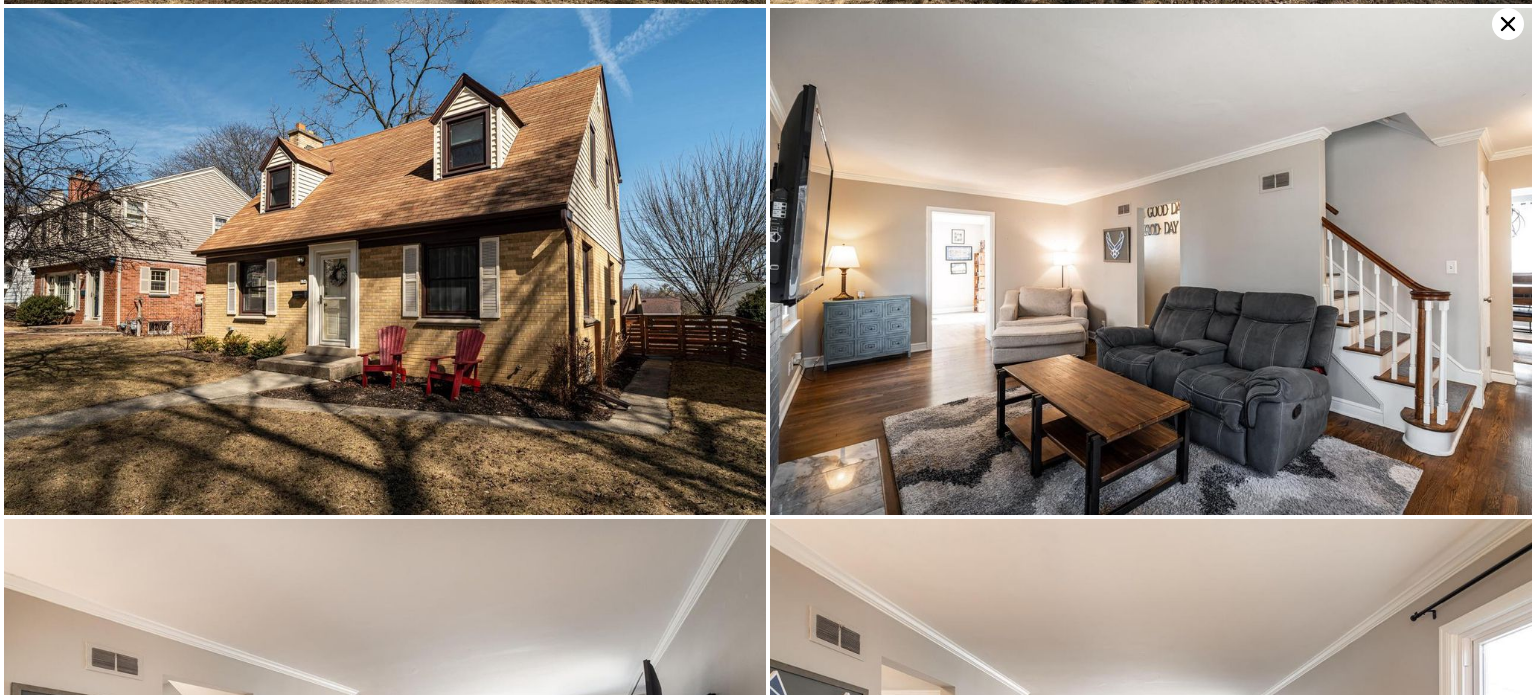 scroll, scrollTop: 506, scrollLeft: 0, axis: vertical 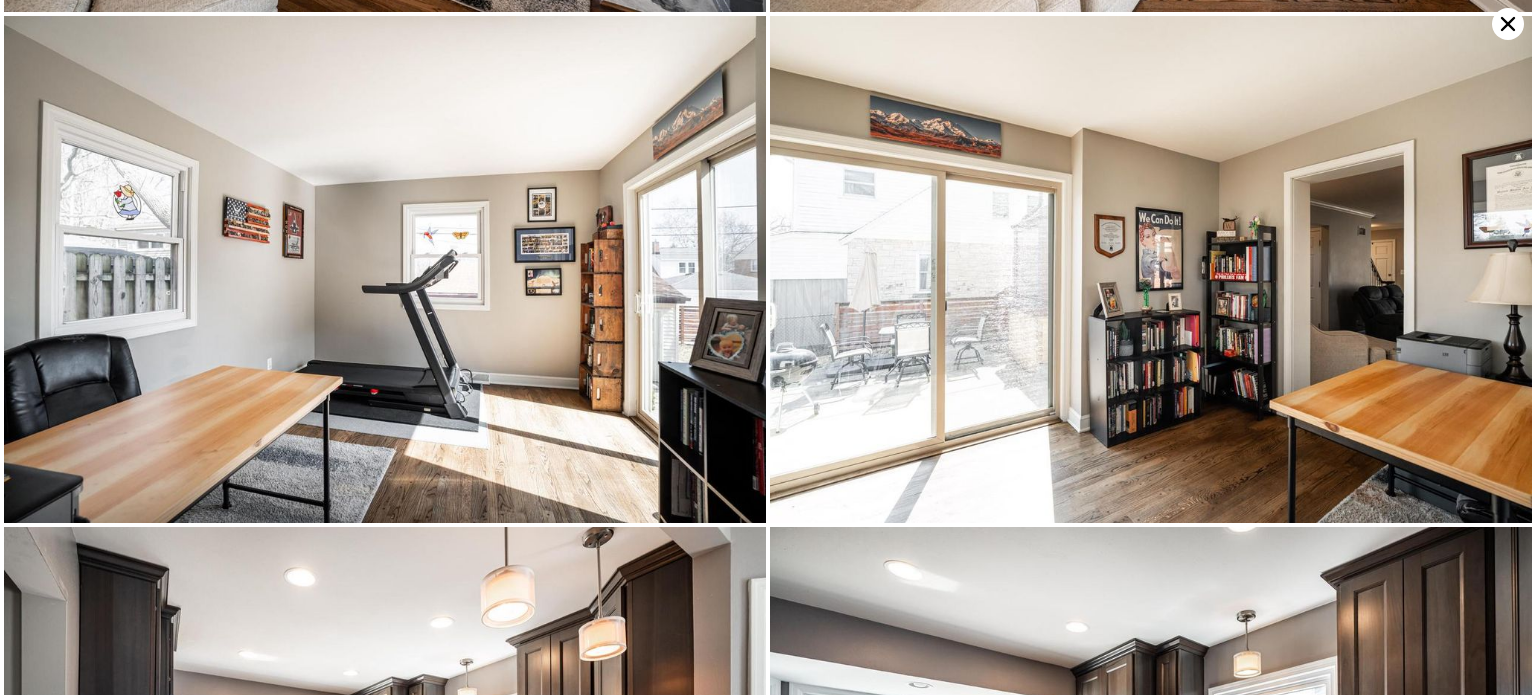 drag, startPoint x: 1125, startPoint y: 347, endPoint x: 961, endPoint y: 311, distance: 167.90474 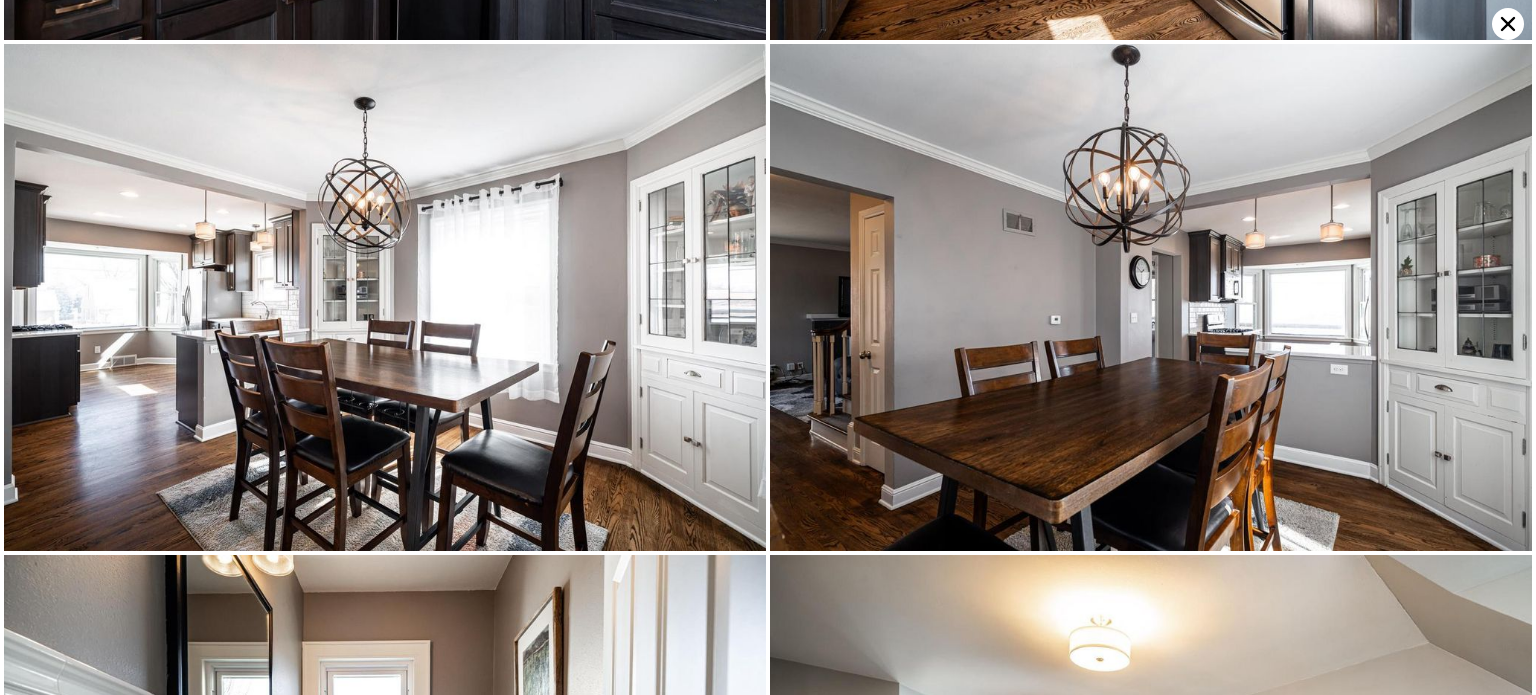 scroll, scrollTop: 3544, scrollLeft: 0, axis: vertical 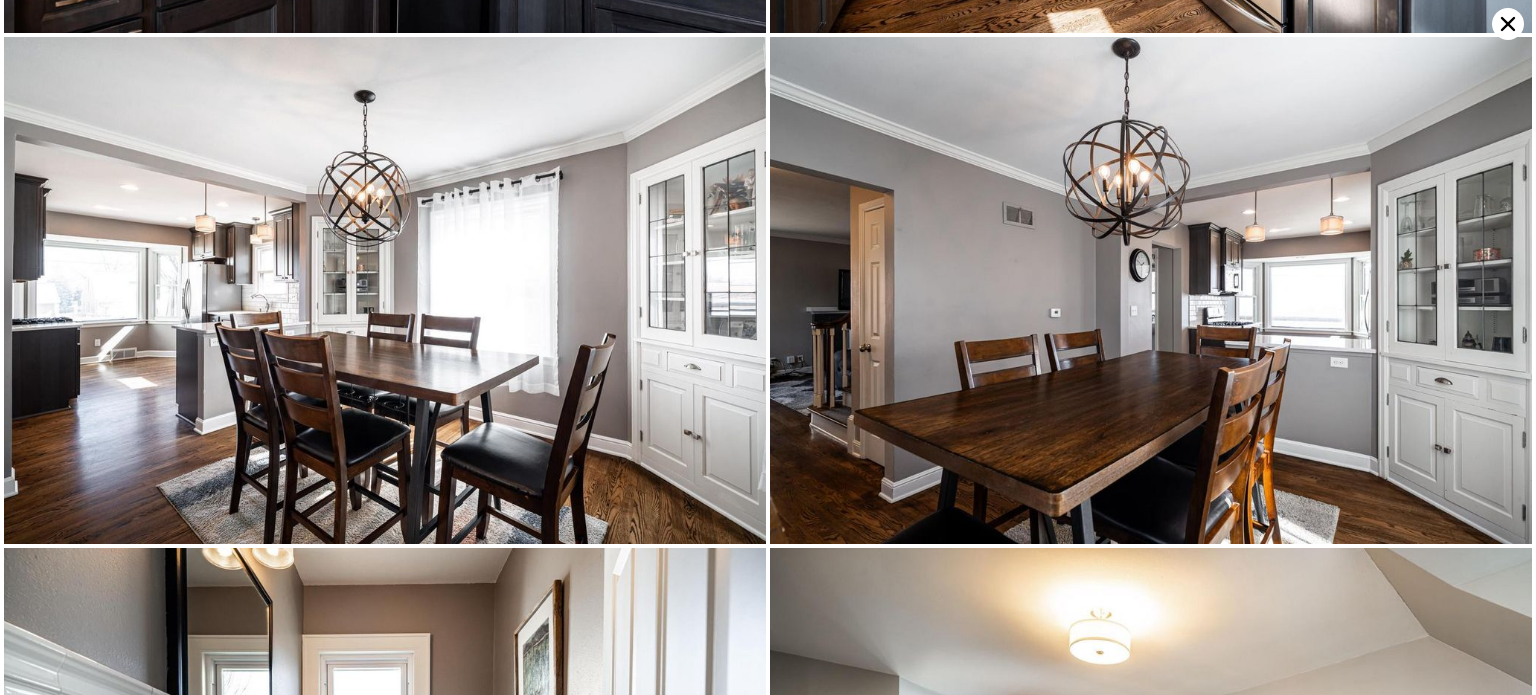 click 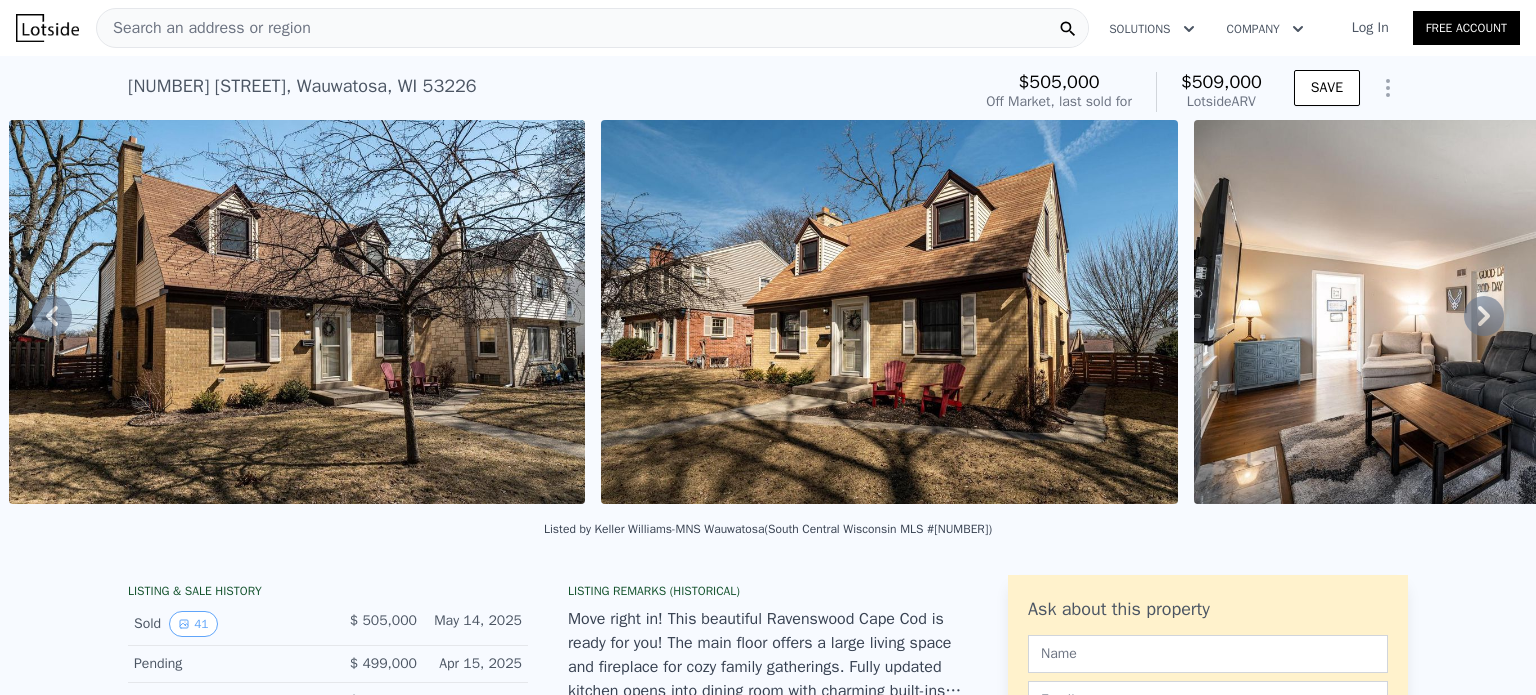 click at bounding box center (1482, 312) 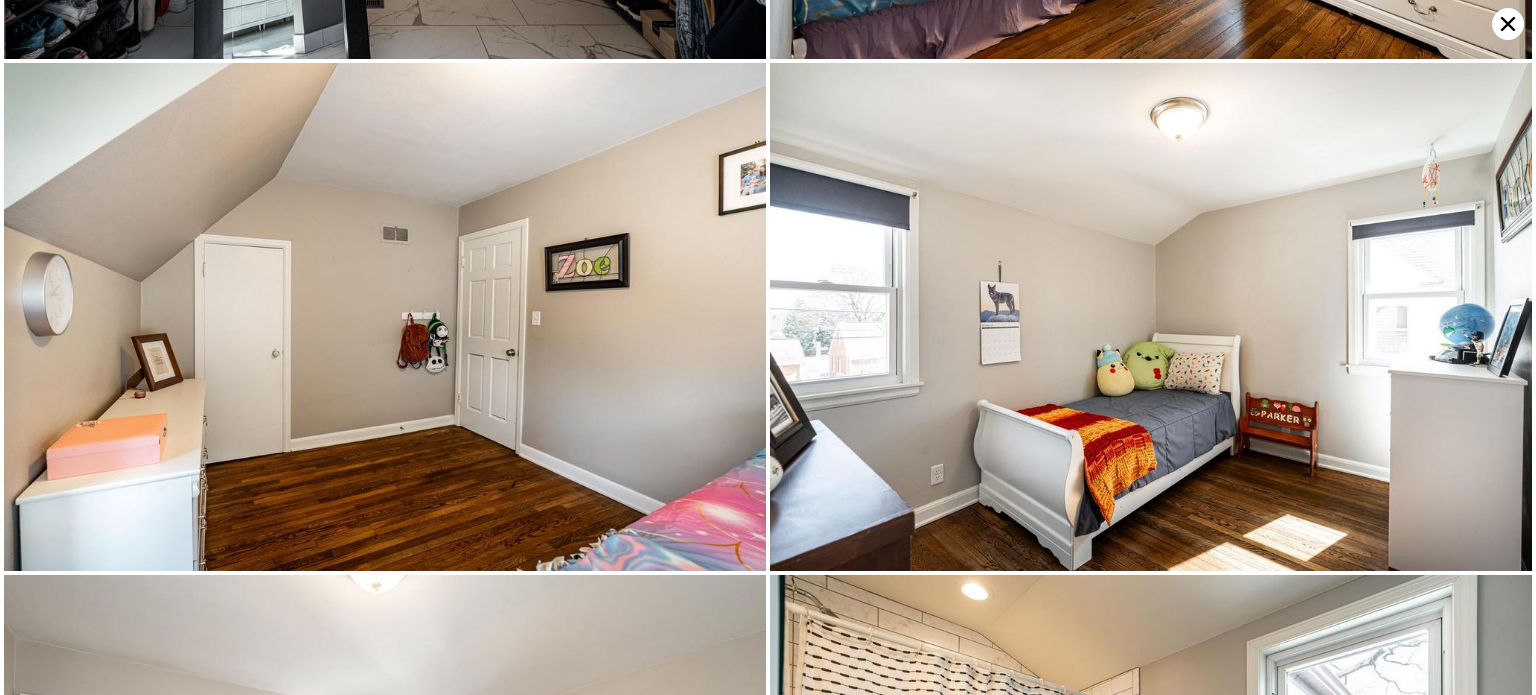 scroll, scrollTop: 6077, scrollLeft: 0, axis: vertical 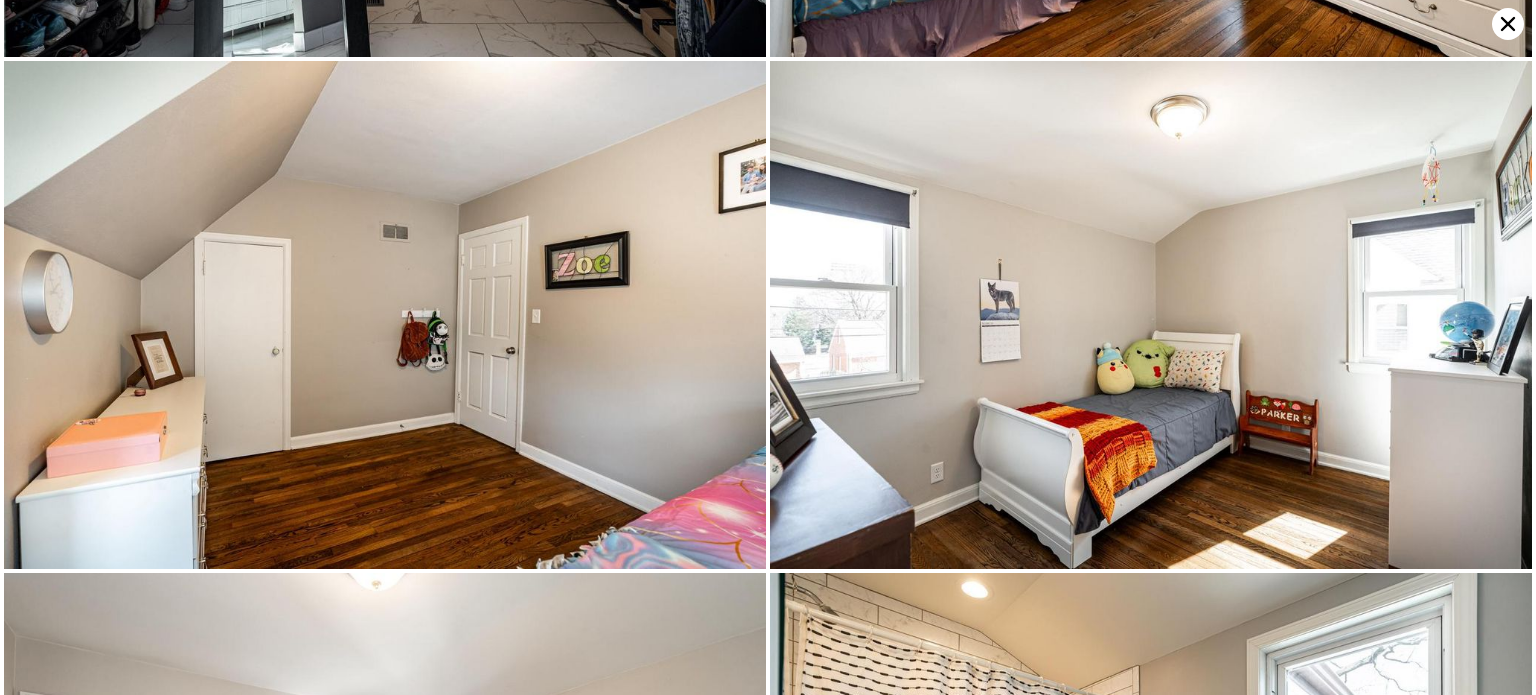 click 